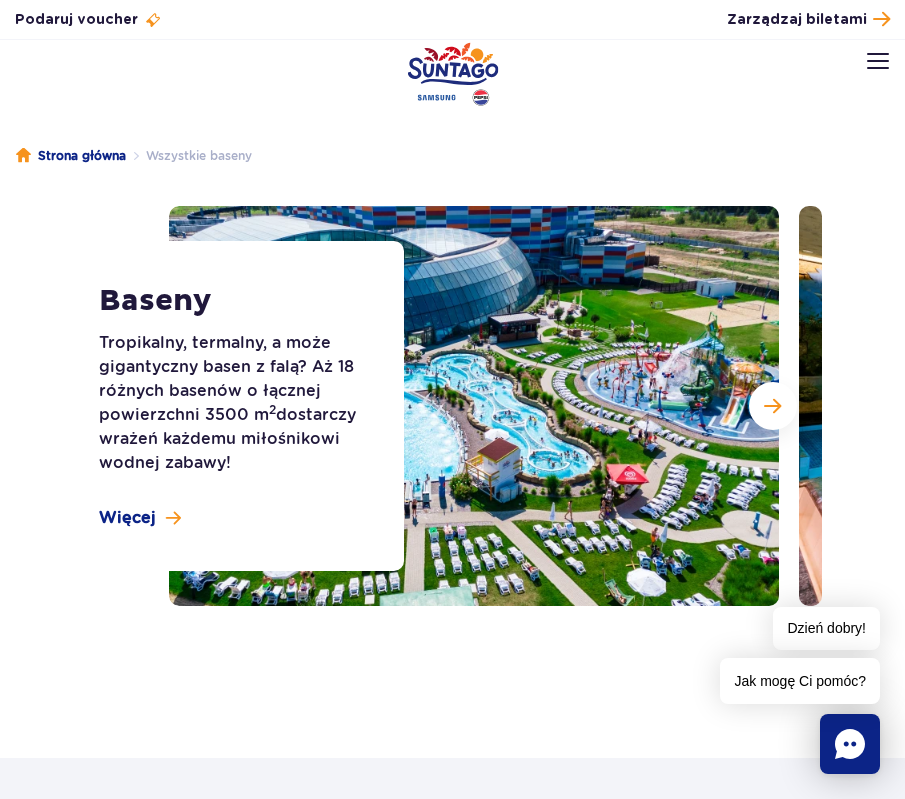 scroll, scrollTop: 0, scrollLeft: 0, axis: both 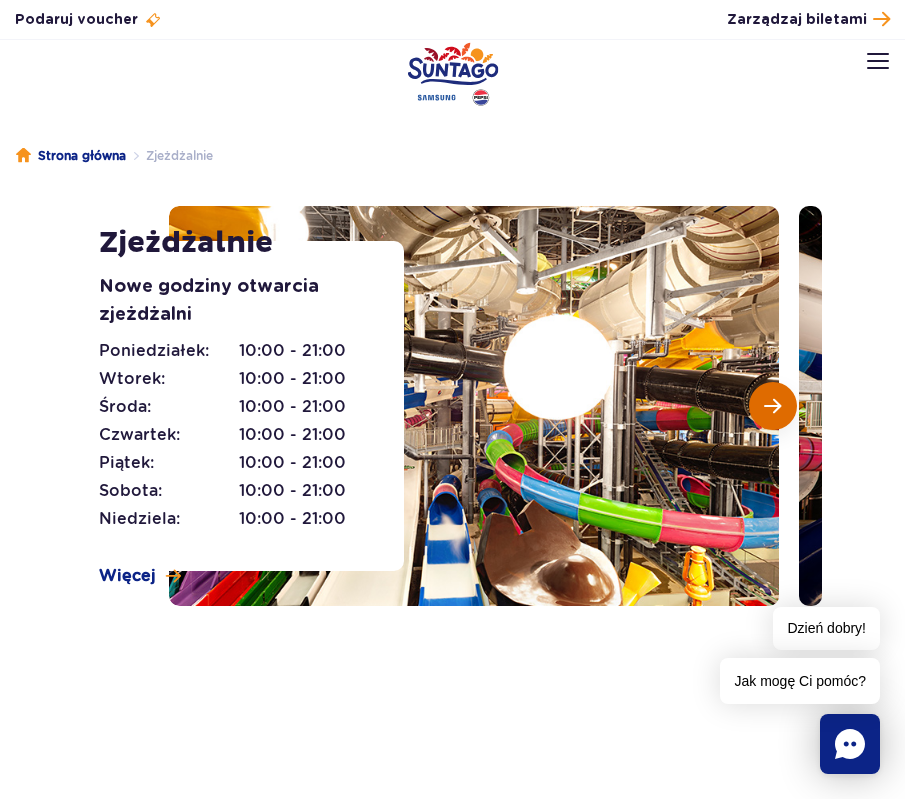 click at bounding box center [773, 406] 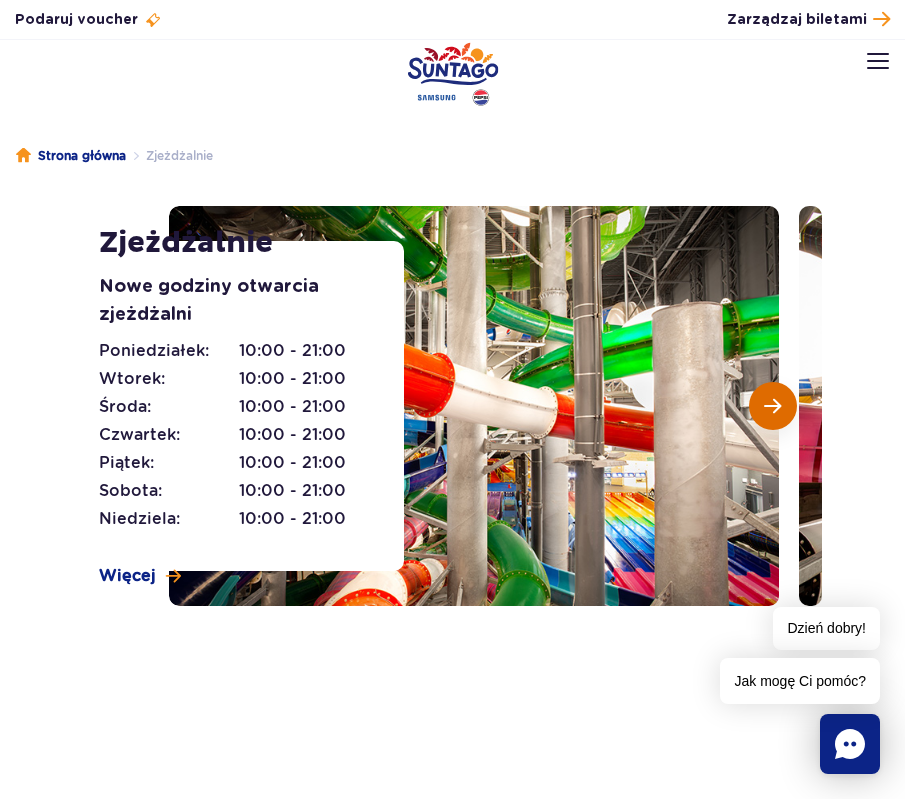 click at bounding box center (773, 406) 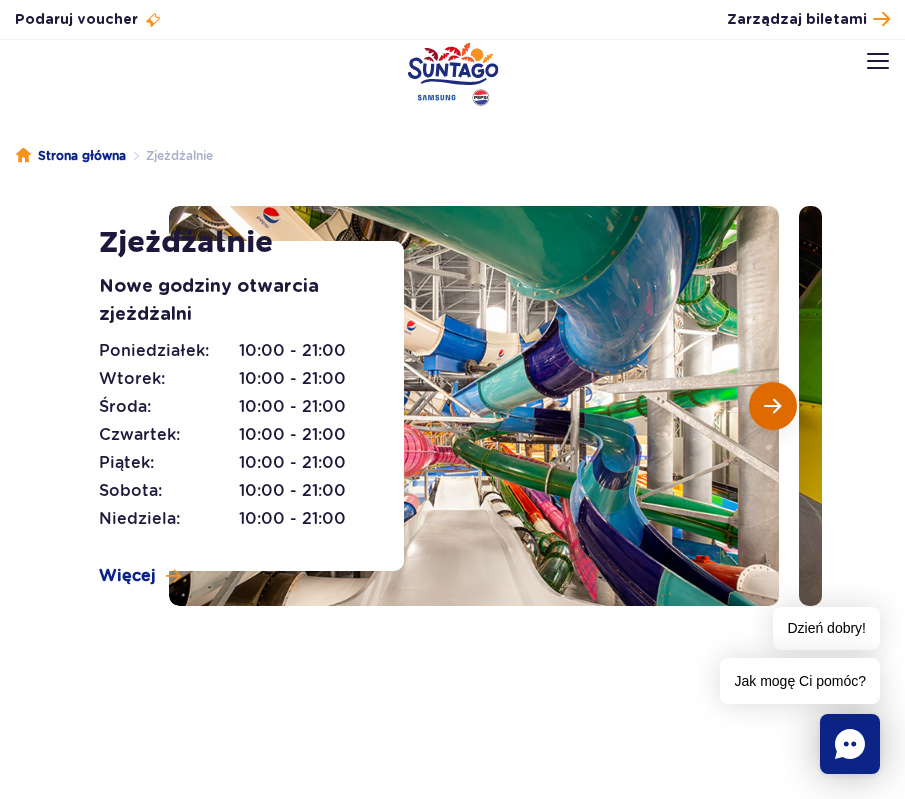 click at bounding box center (773, 406) 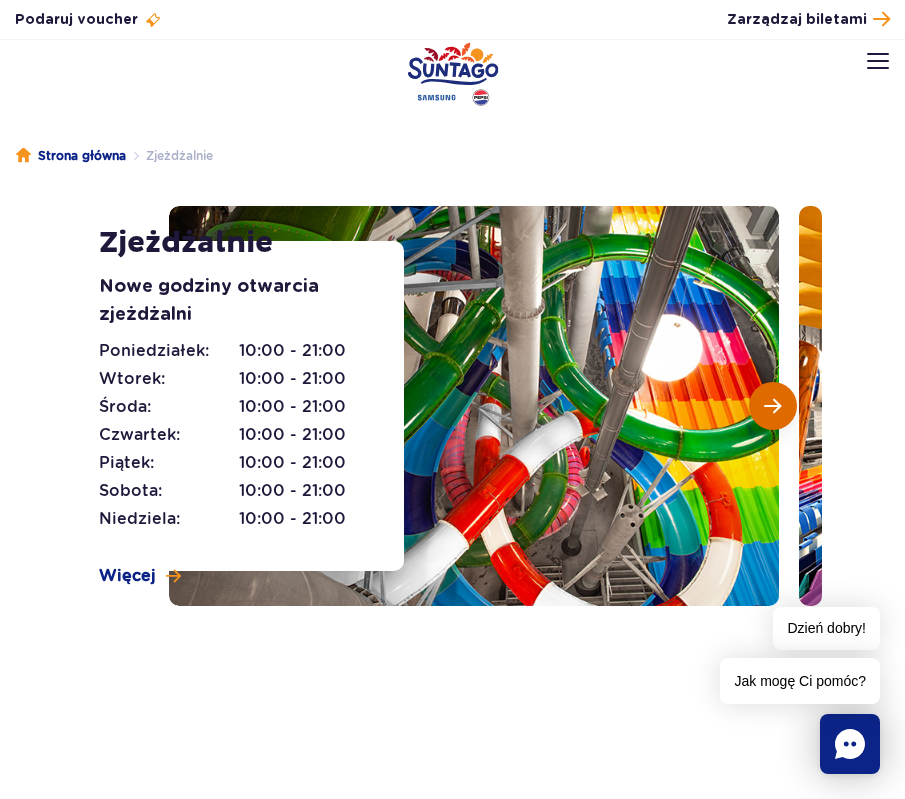 click at bounding box center (773, 406) 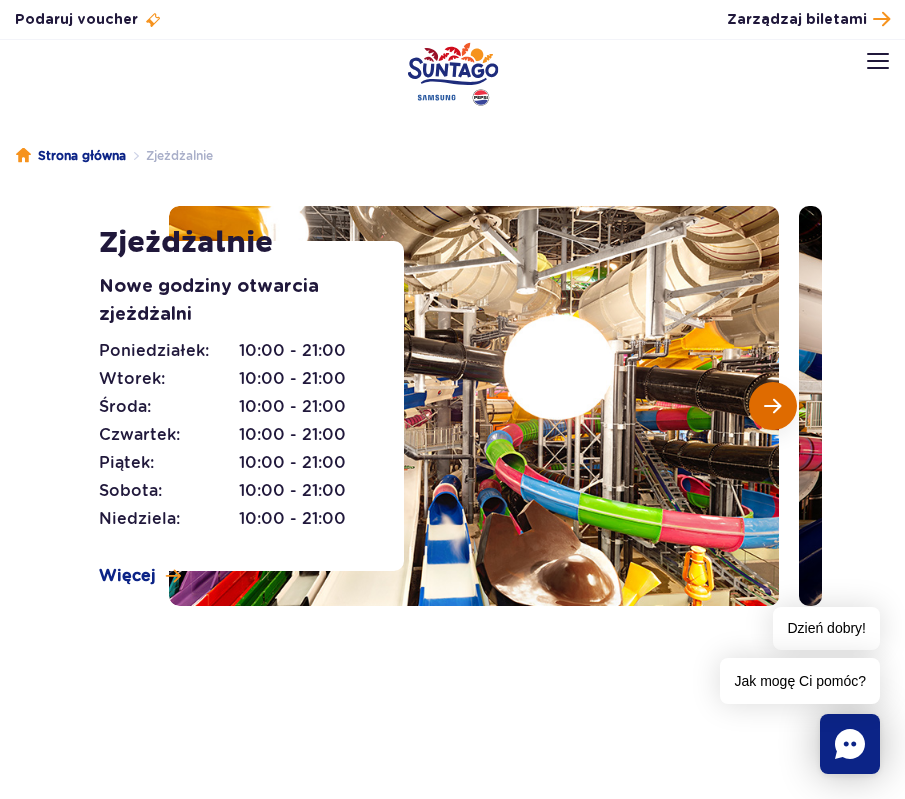 click at bounding box center (772, 406) 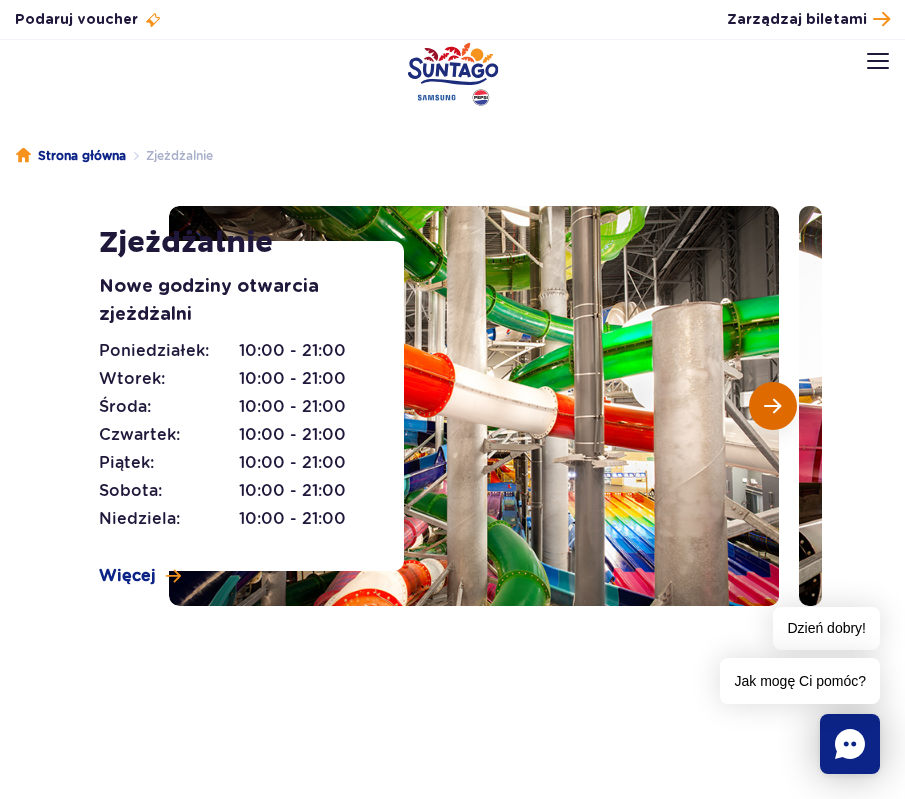 click at bounding box center [772, 406] 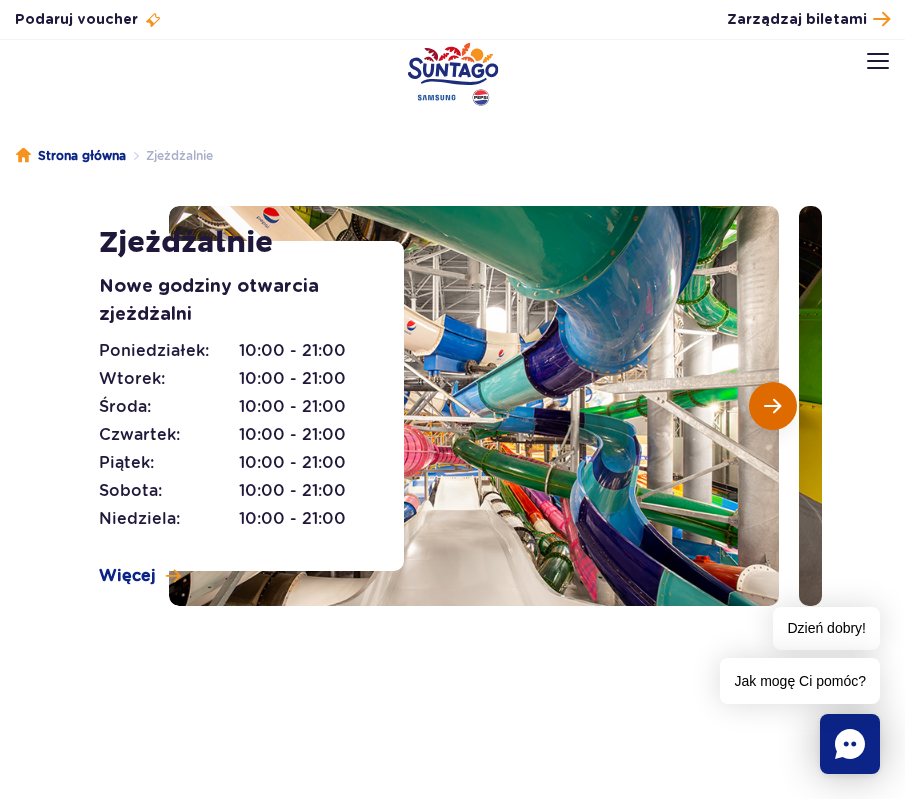 click at bounding box center [773, 406] 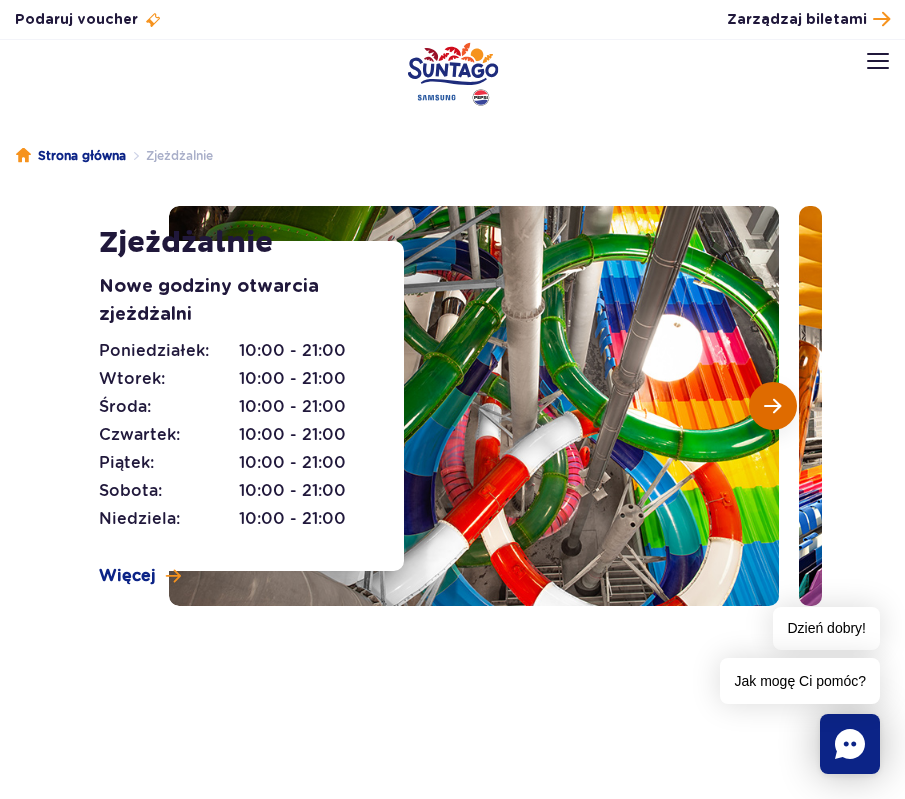 click at bounding box center [773, 406] 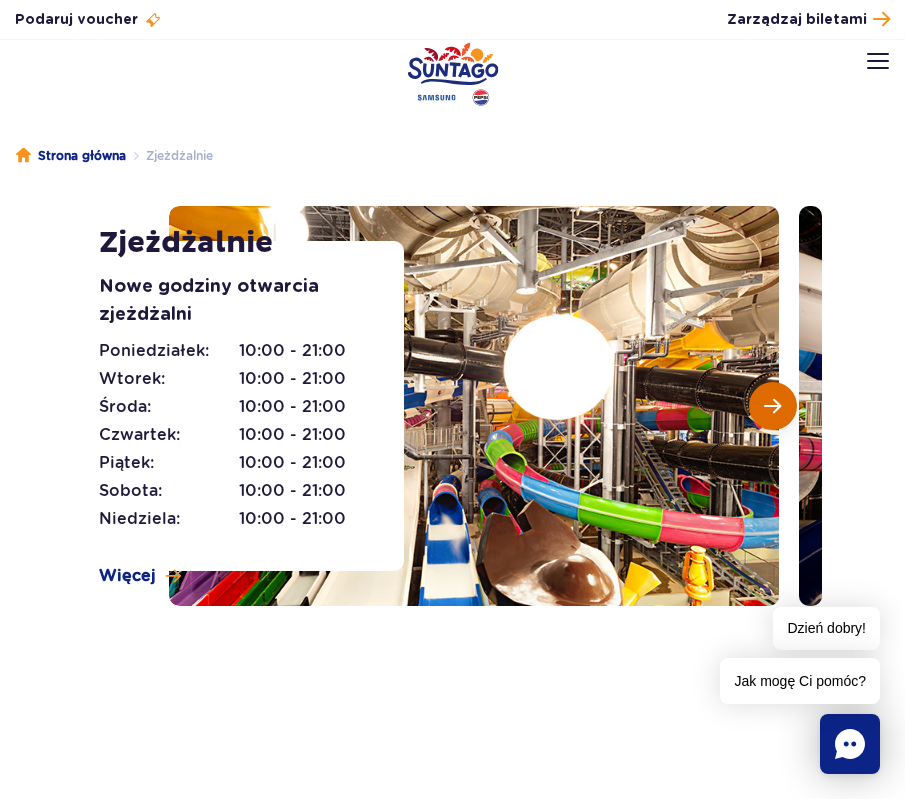 click at bounding box center [773, 406] 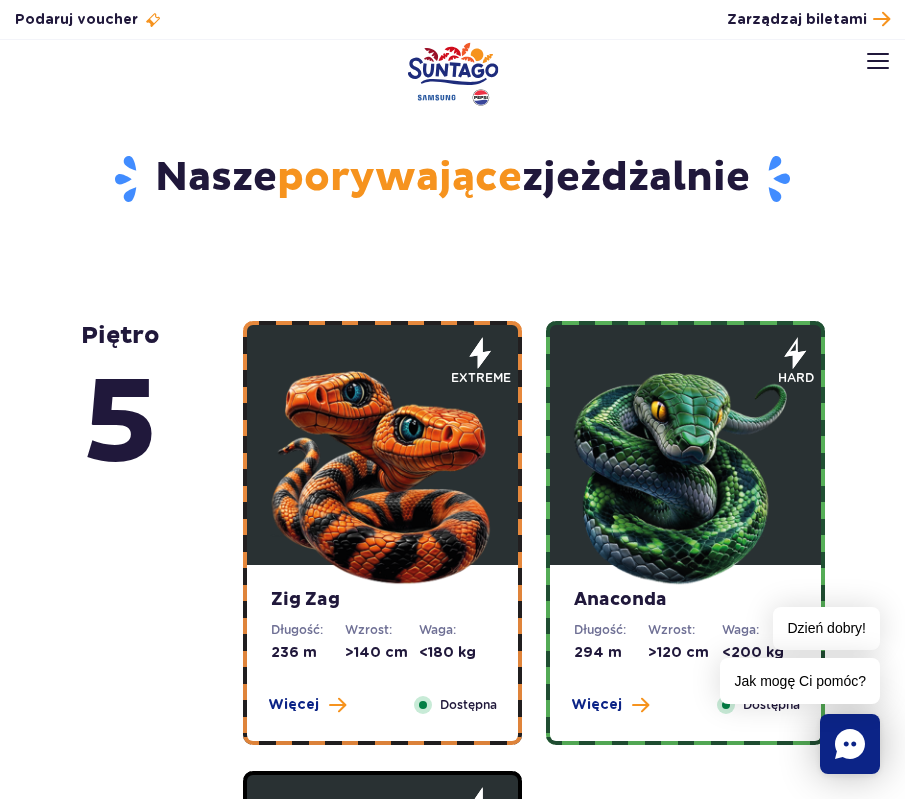 scroll, scrollTop: 1037, scrollLeft: 0, axis: vertical 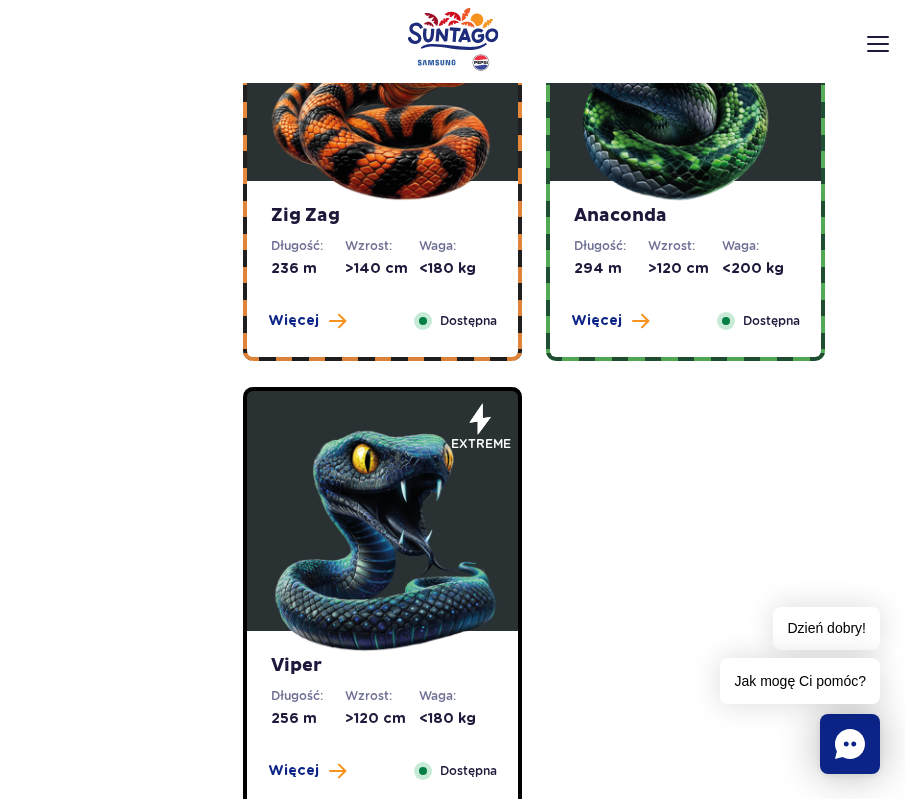 click at bounding box center [382, 86] 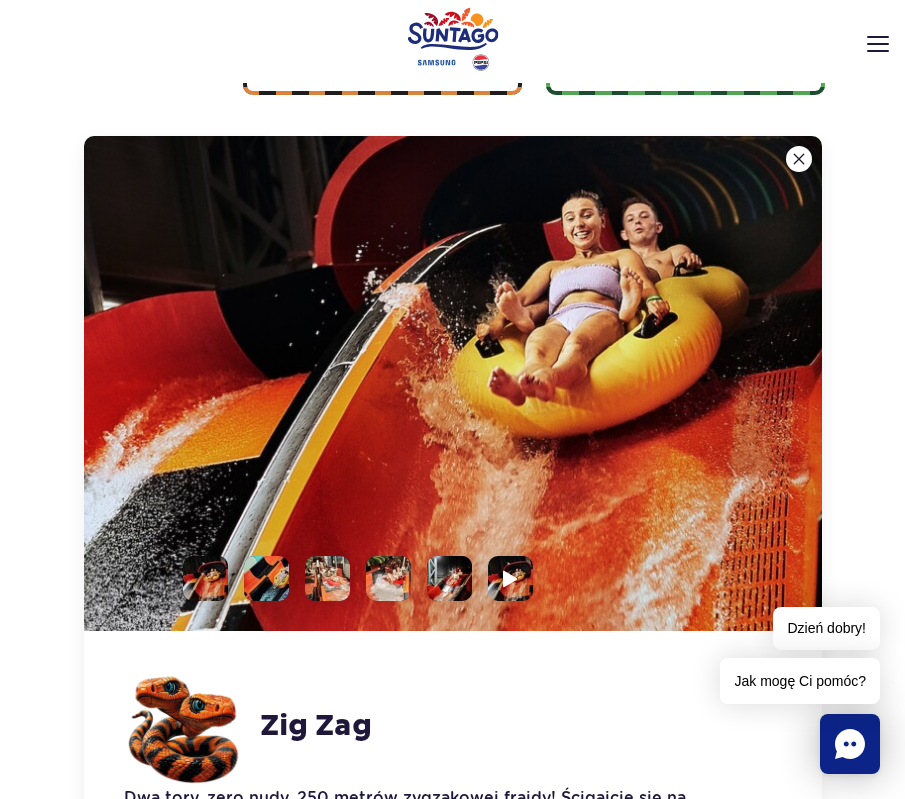 scroll, scrollTop: 1319, scrollLeft: 0, axis: vertical 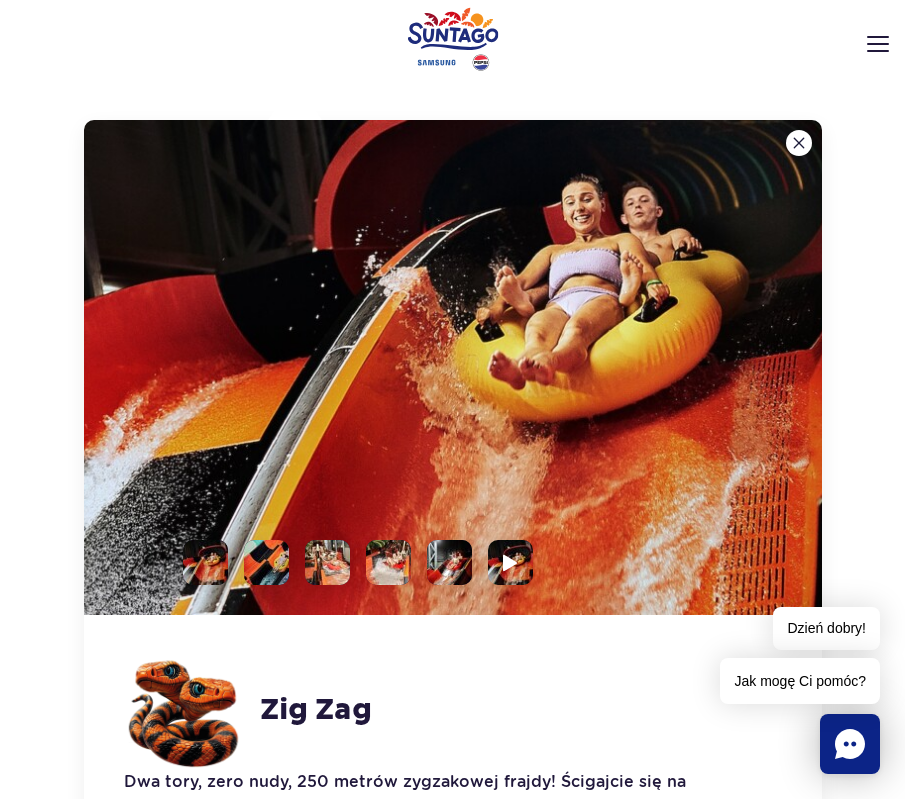 click at bounding box center [799, 143] 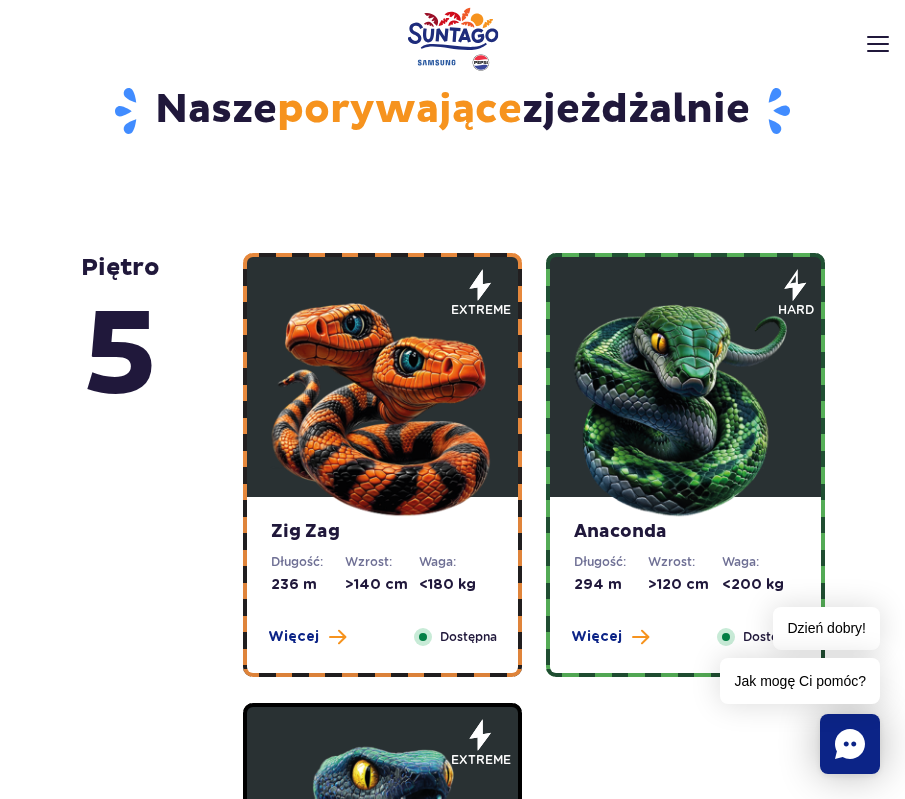 scroll, scrollTop: 896, scrollLeft: 0, axis: vertical 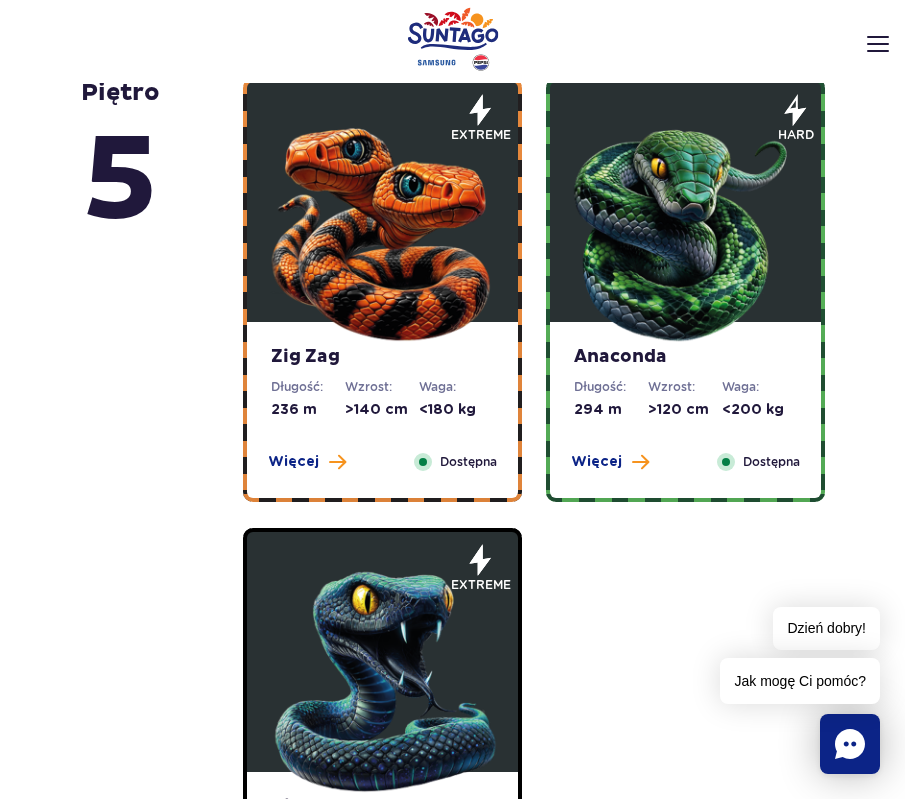 click at bounding box center [685, 227] 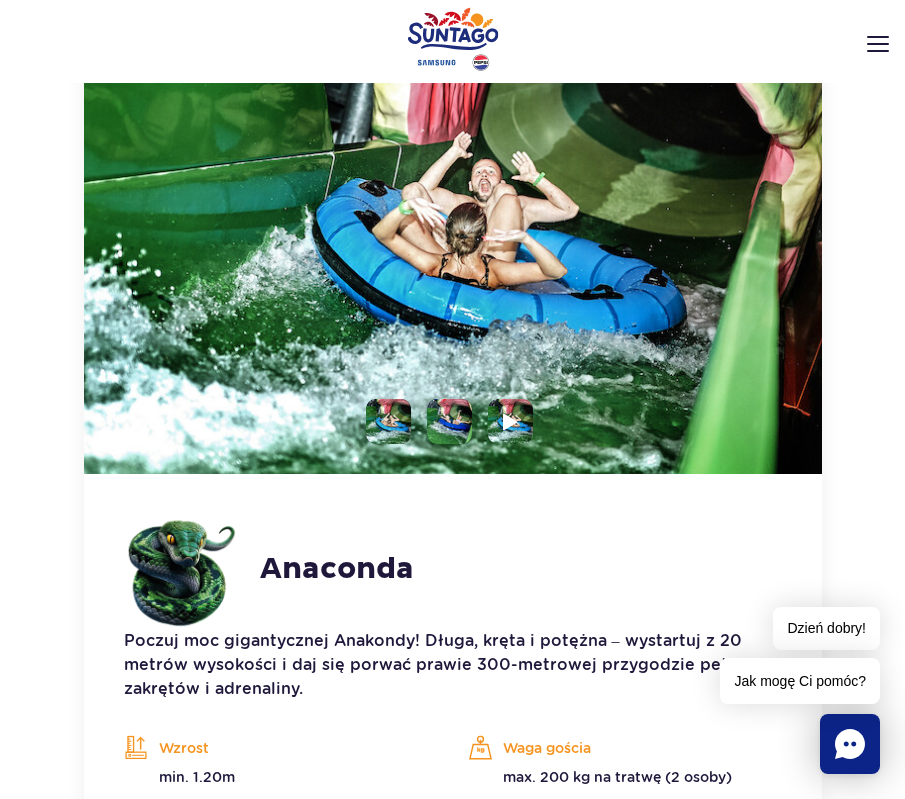 scroll, scrollTop: 1273, scrollLeft: 0, axis: vertical 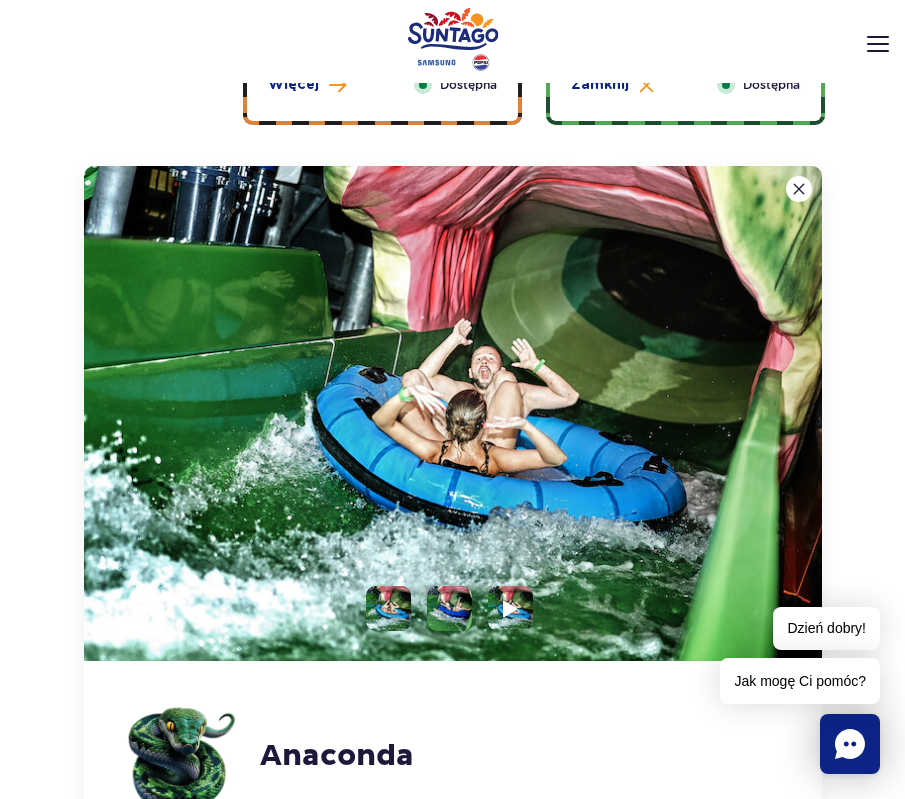 click at bounding box center (799, 189) 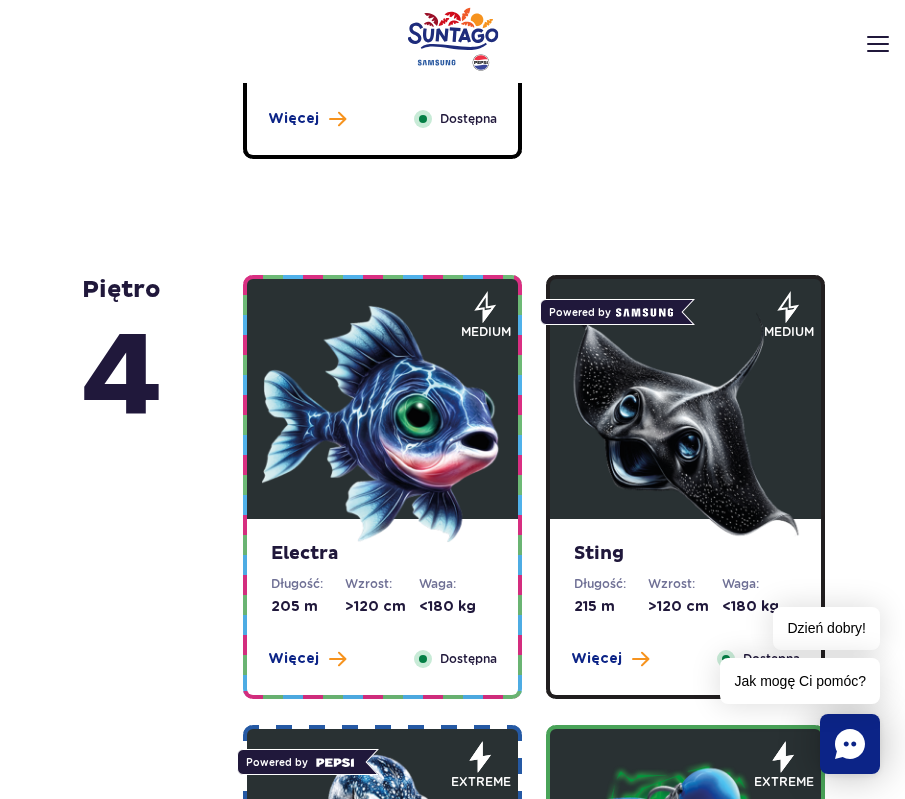 scroll, scrollTop: 1895, scrollLeft: 0, axis: vertical 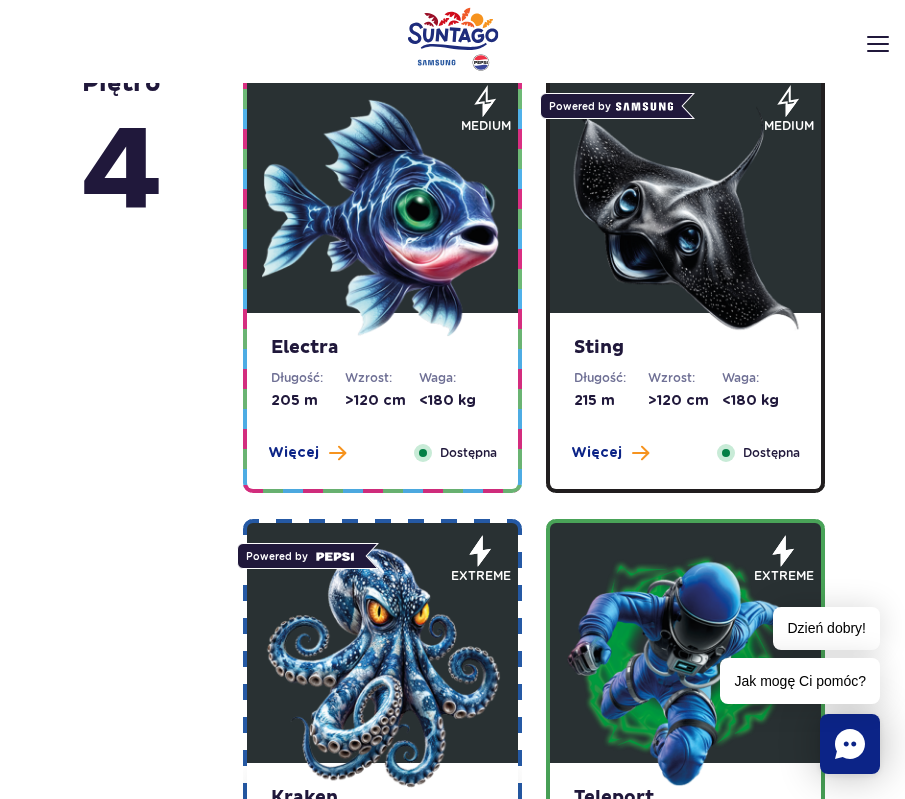 click at bounding box center (382, 218) 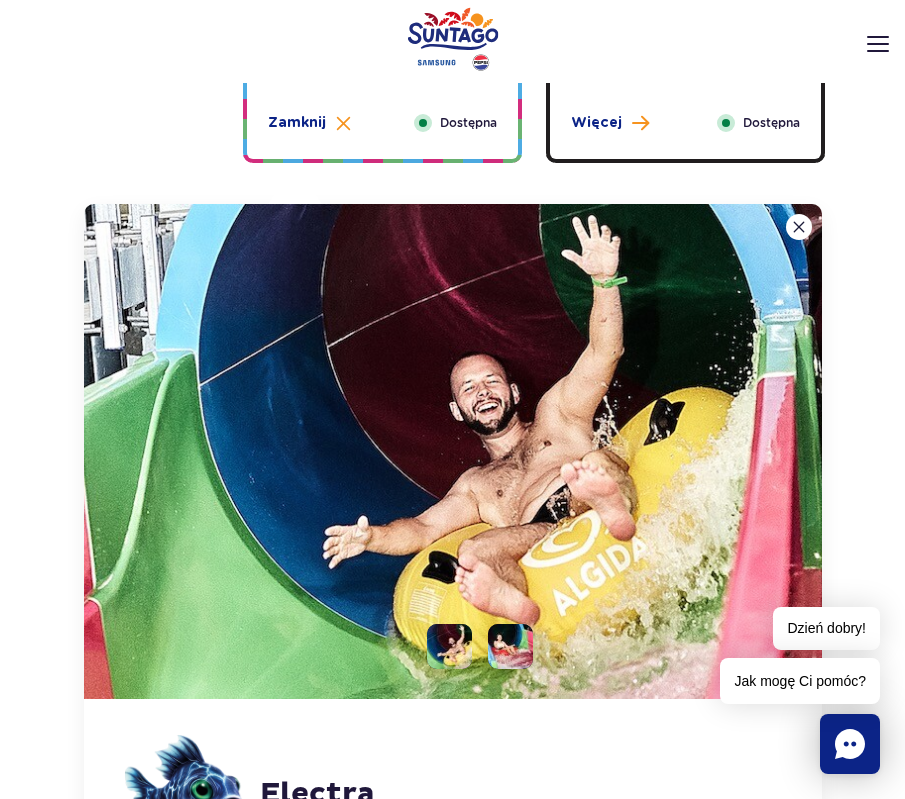 scroll, scrollTop: 2309, scrollLeft: 0, axis: vertical 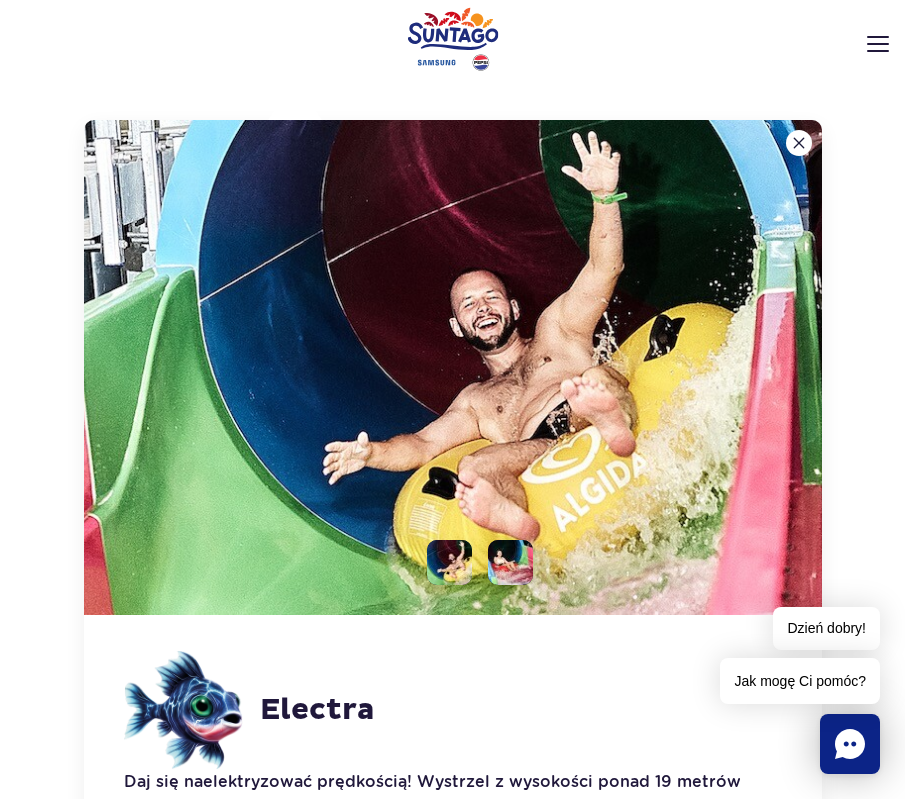 click at bounding box center [799, 143] 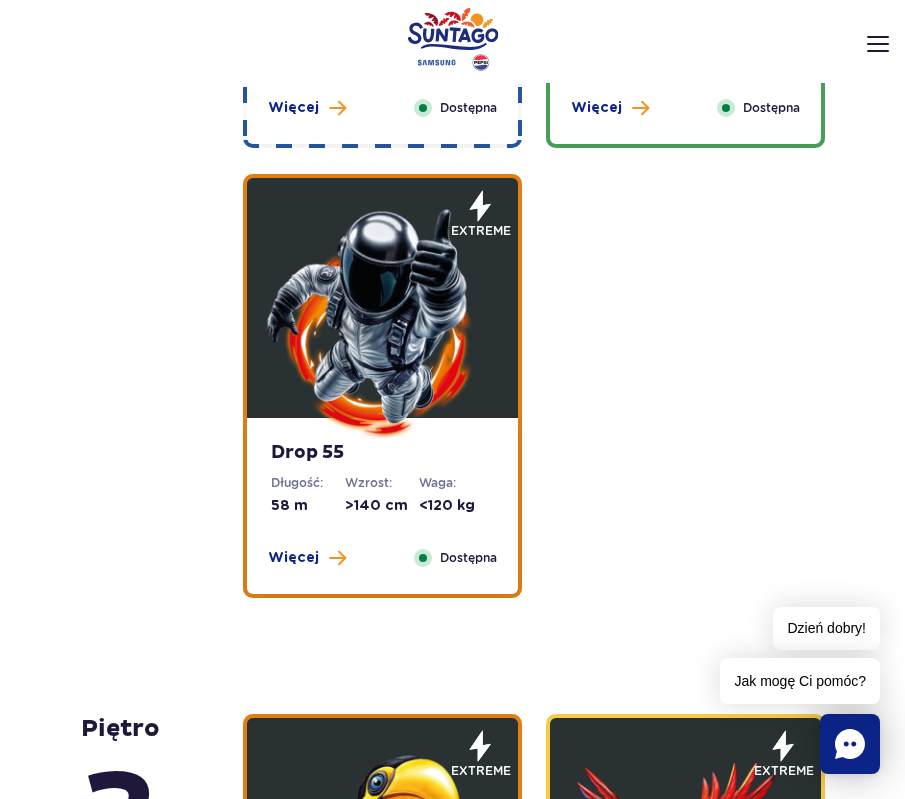 click at bounding box center [382, 323] 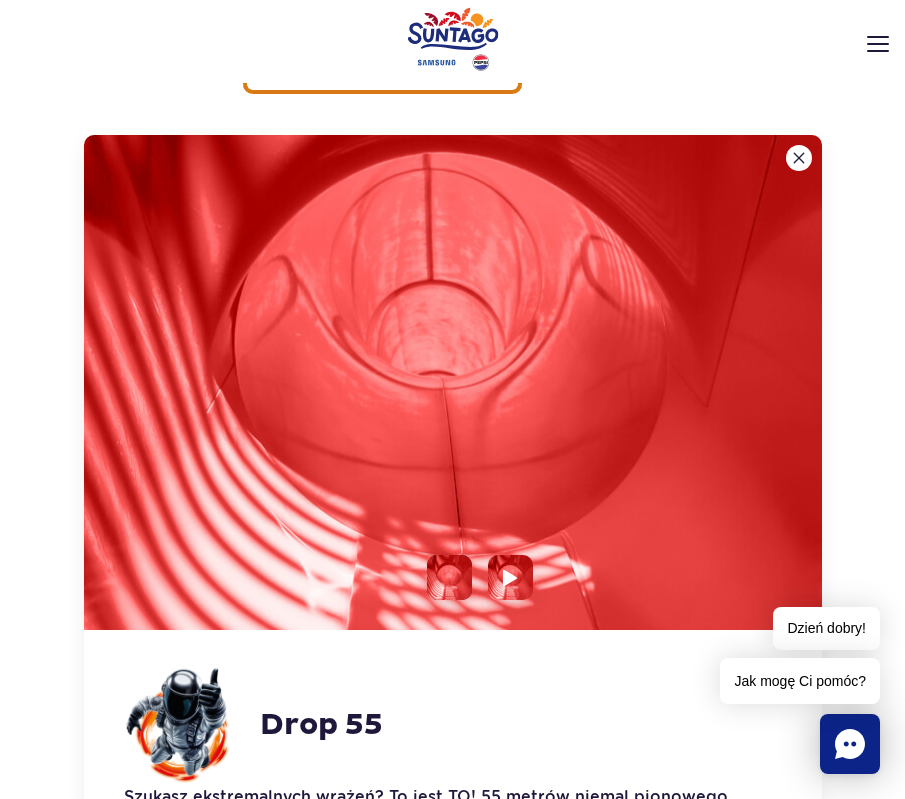 scroll, scrollTop: 3209, scrollLeft: 0, axis: vertical 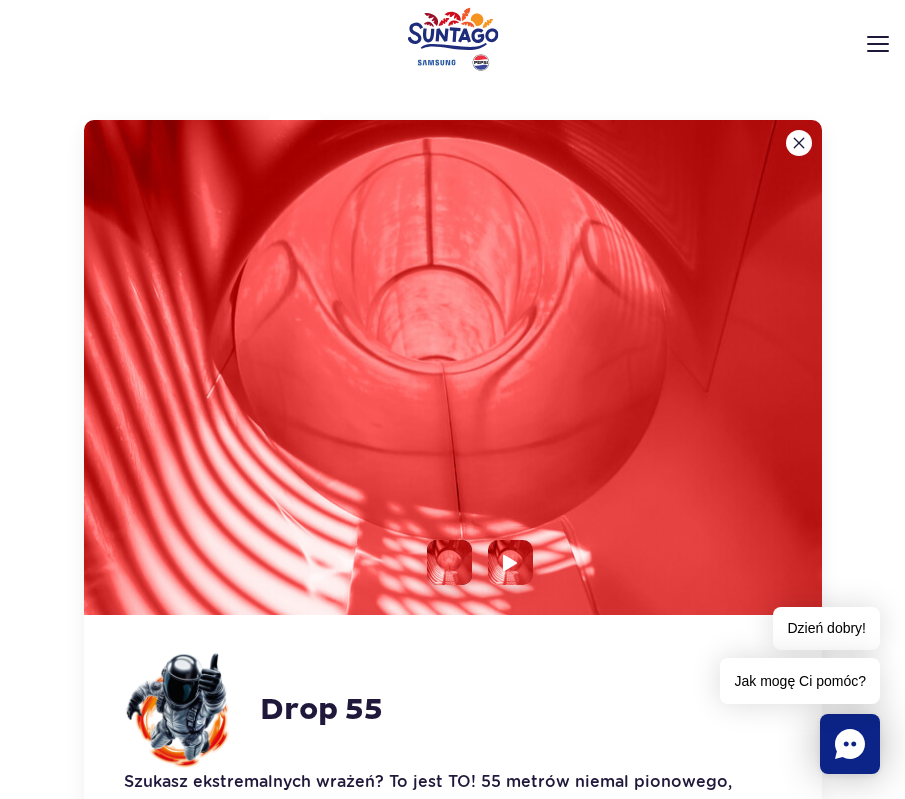 click at bounding box center [799, 143] 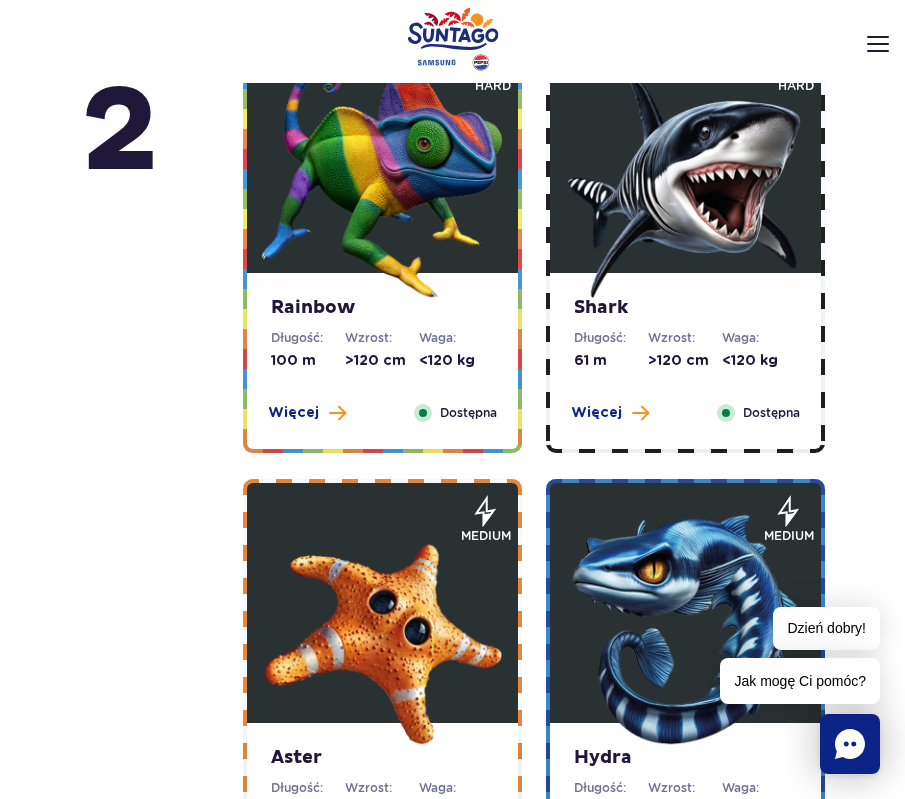 scroll, scrollTop: 3924, scrollLeft: 0, axis: vertical 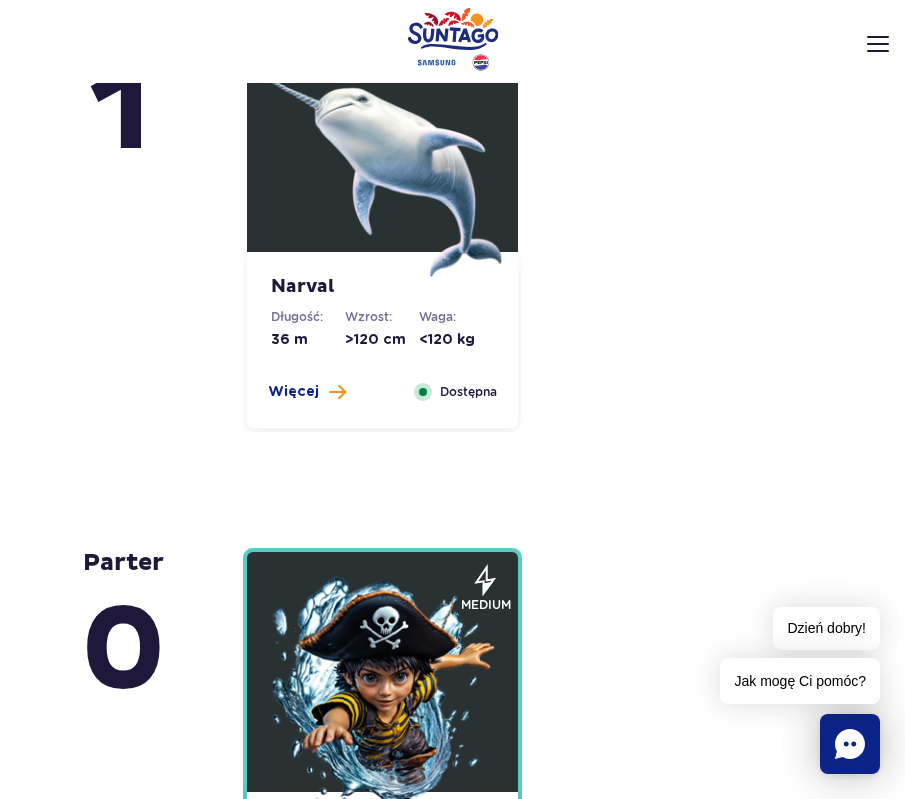 click at bounding box center (382, 157) 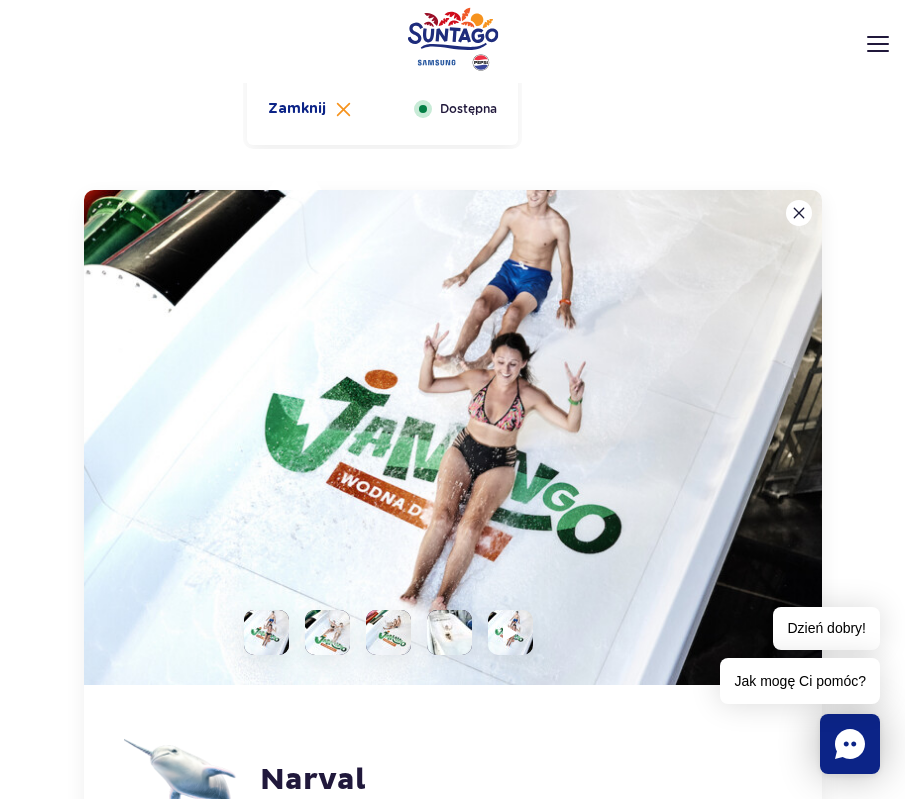 scroll, scrollTop: 5729, scrollLeft: 0, axis: vertical 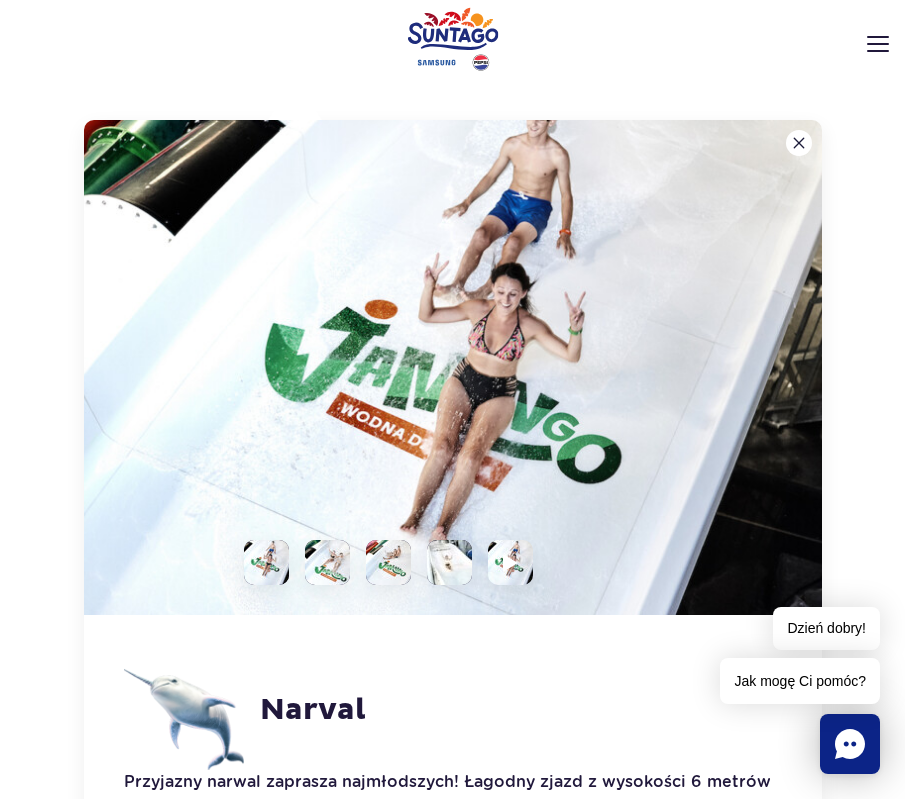 click at bounding box center (799, 143) 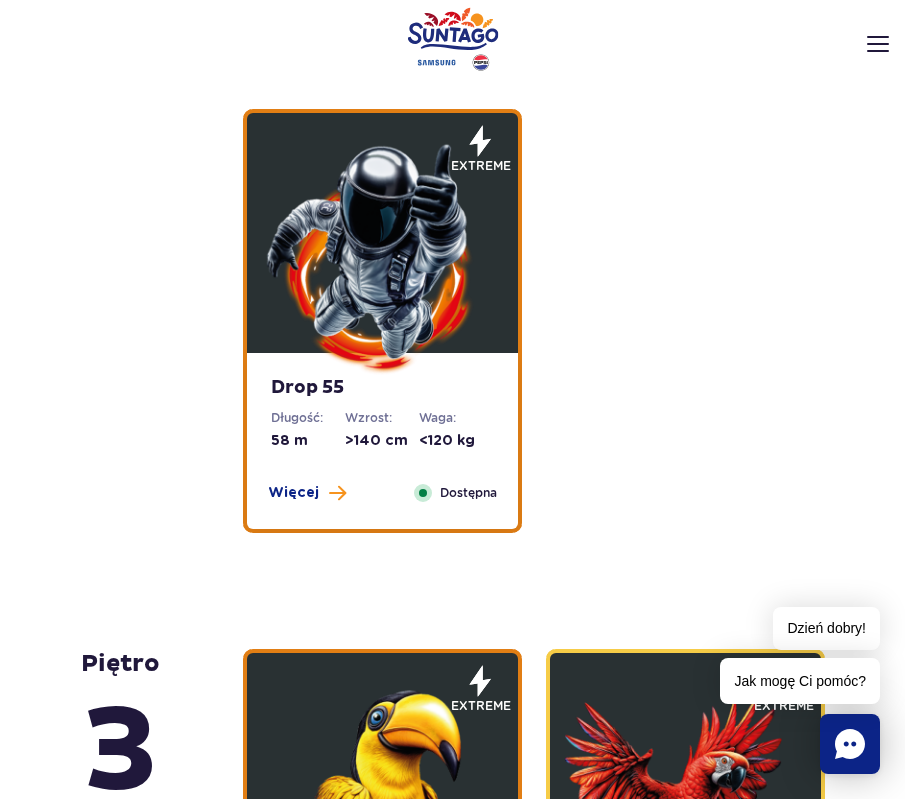 scroll, scrollTop: 2491, scrollLeft: 0, axis: vertical 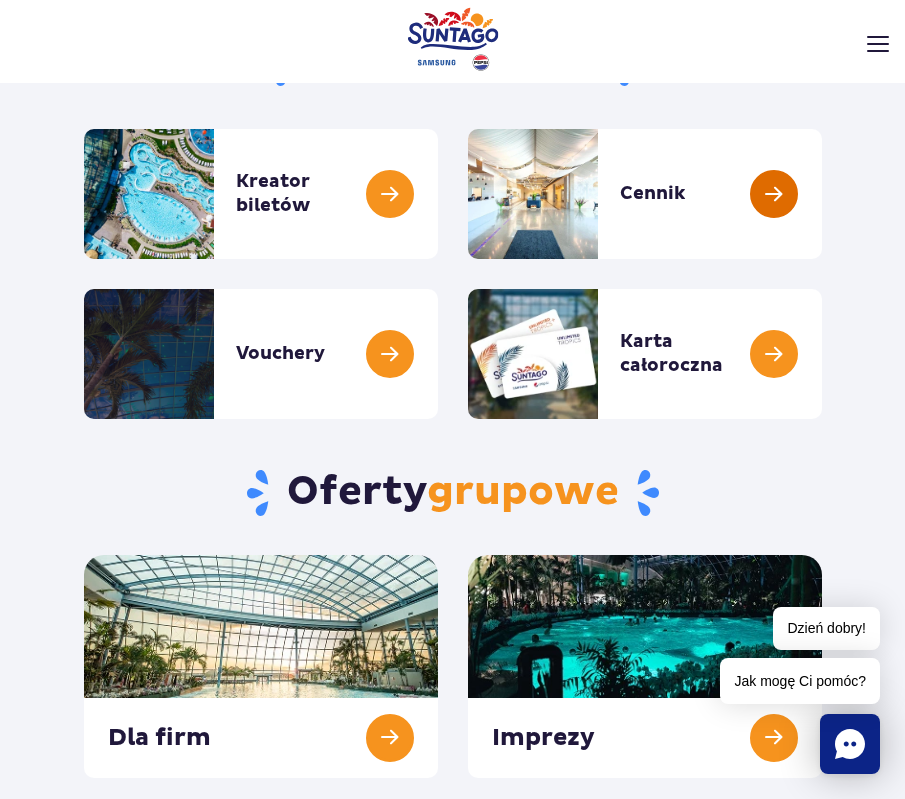 click at bounding box center [822, 194] 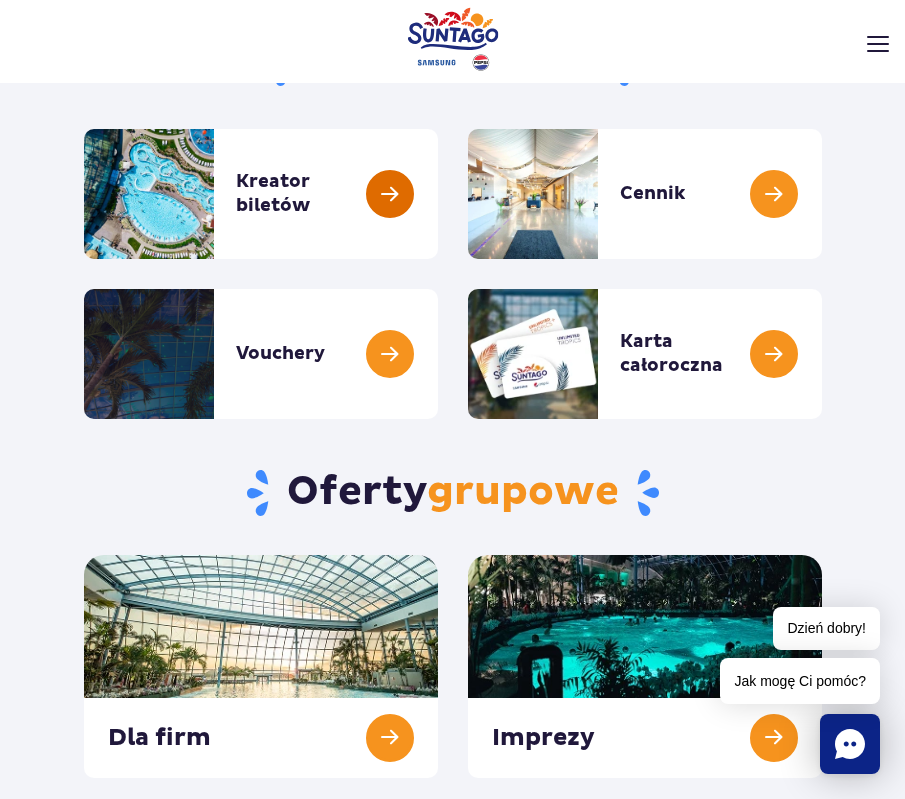 click at bounding box center (438, 194) 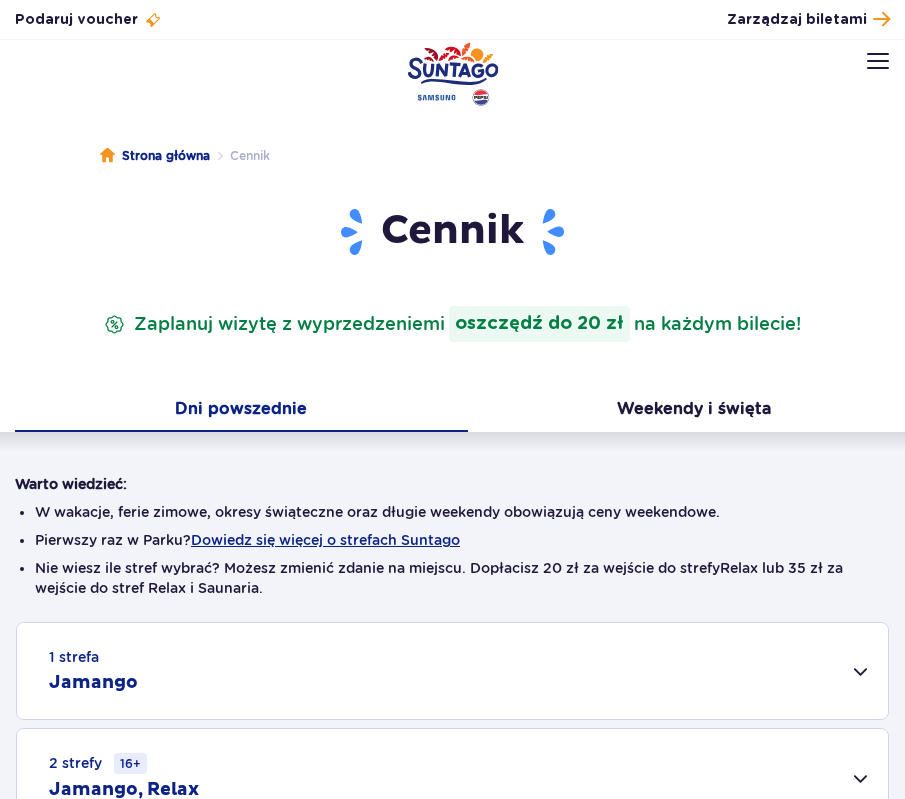 scroll, scrollTop: 0, scrollLeft: 0, axis: both 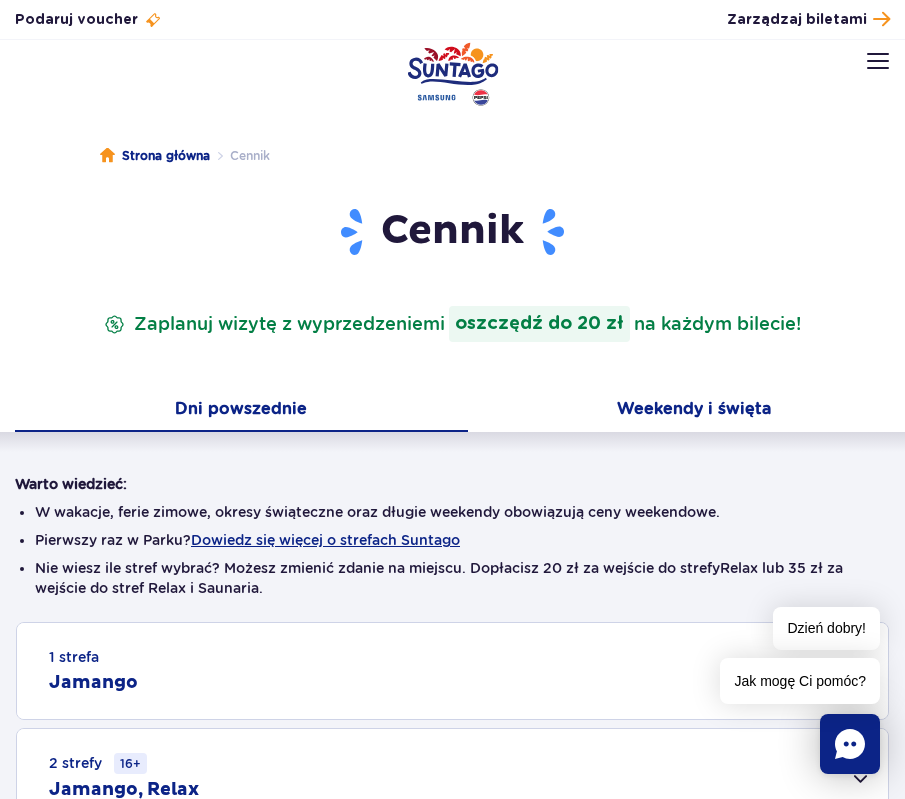 click on "Weekendy i święta" at bounding box center (694, 411) 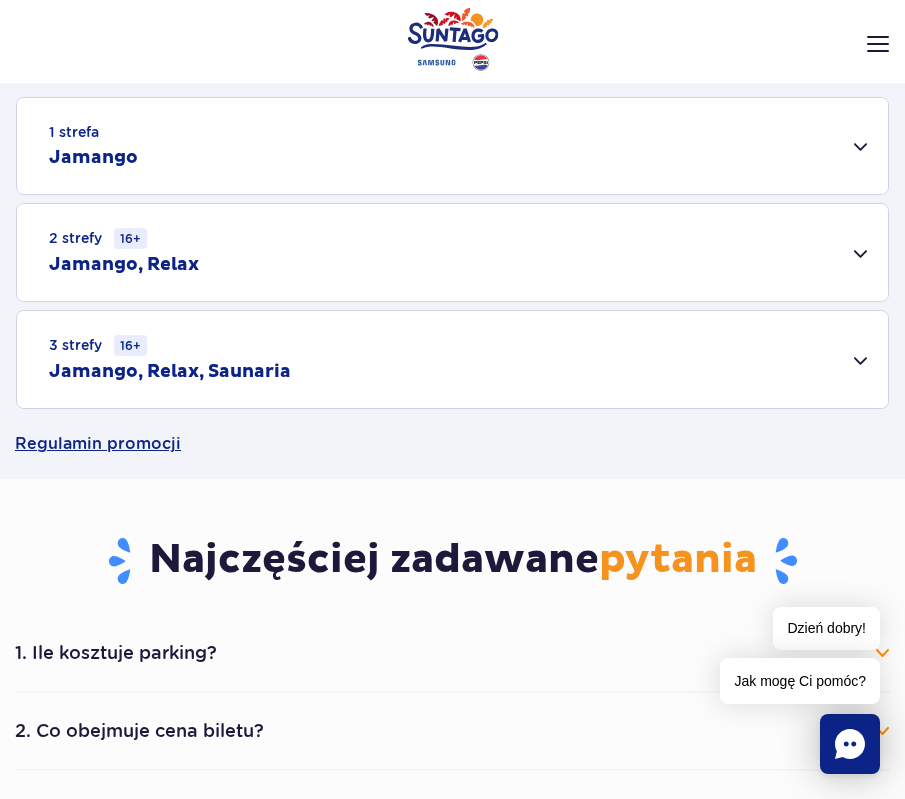 scroll, scrollTop: 0, scrollLeft: 0, axis: both 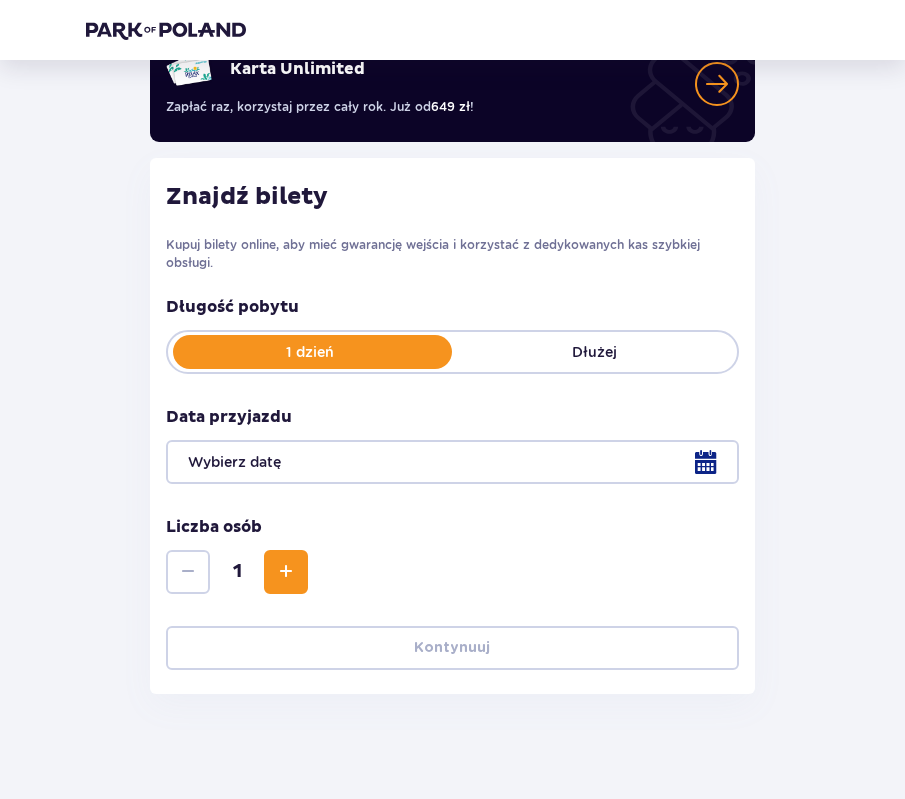 click at bounding box center (452, 462) 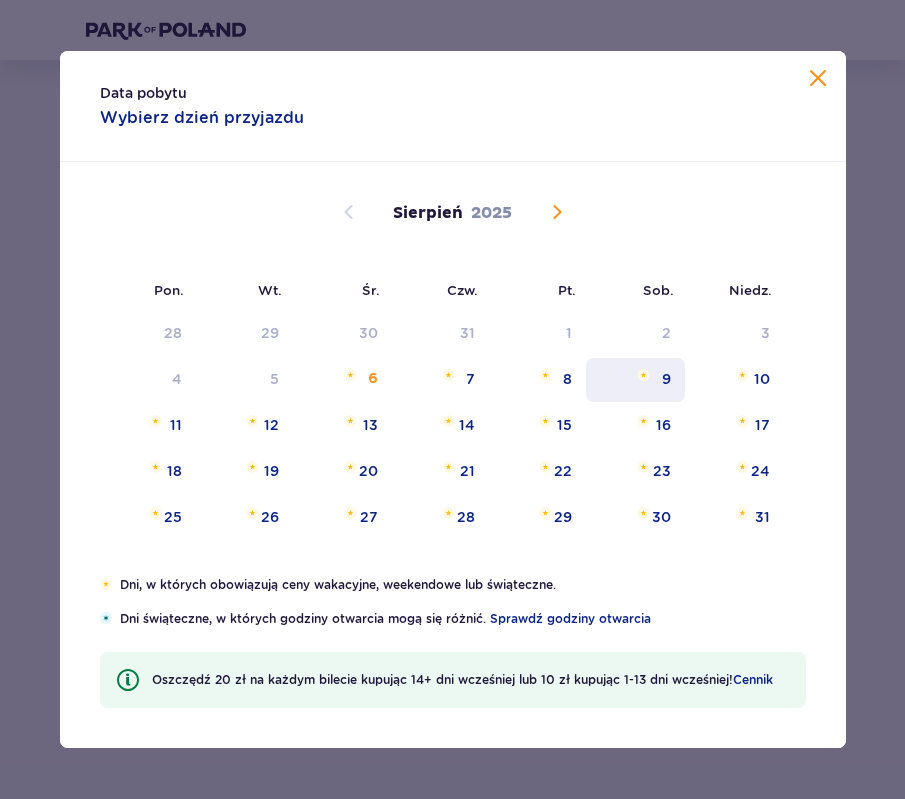 click on "9" at bounding box center [635, 380] 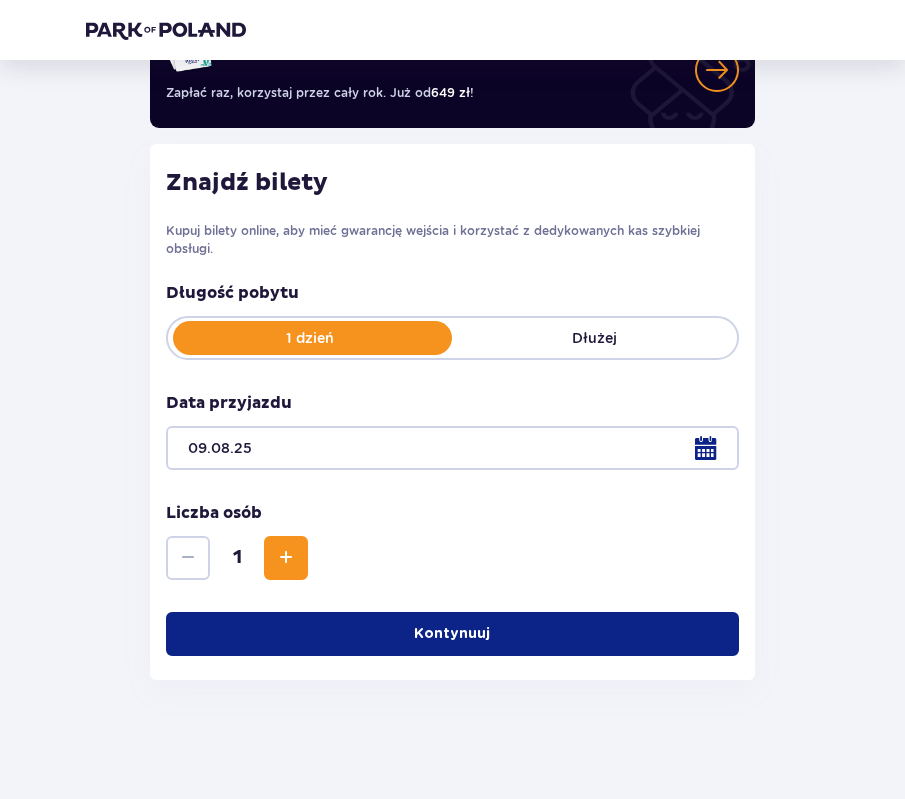 scroll, scrollTop: 183, scrollLeft: 0, axis: vertical 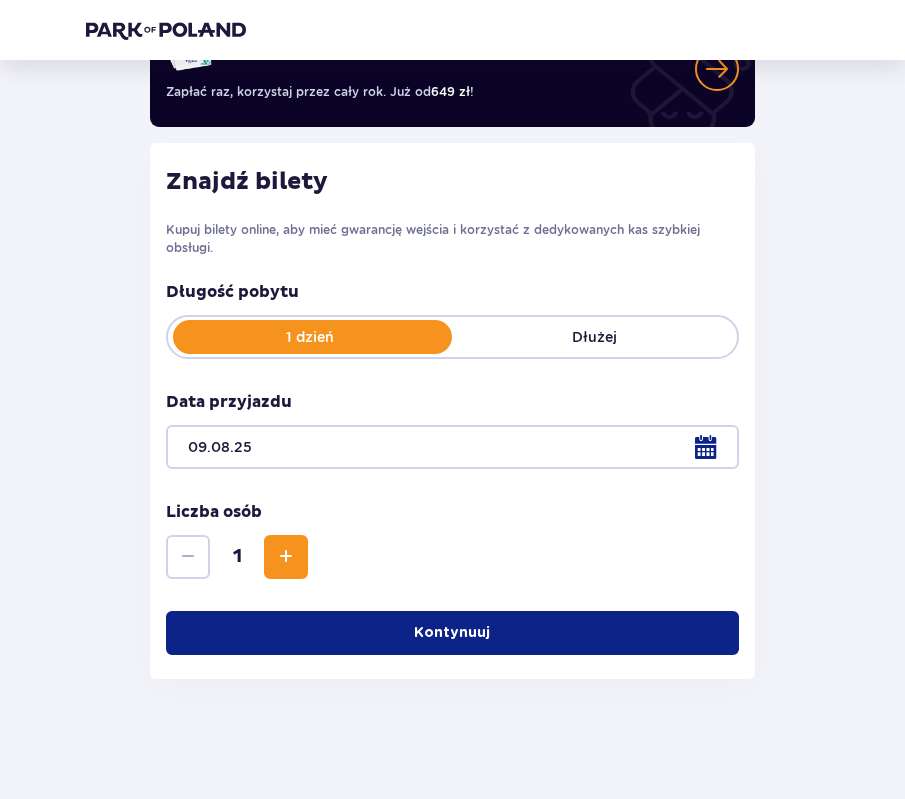 click at bounding box center (286, 557) 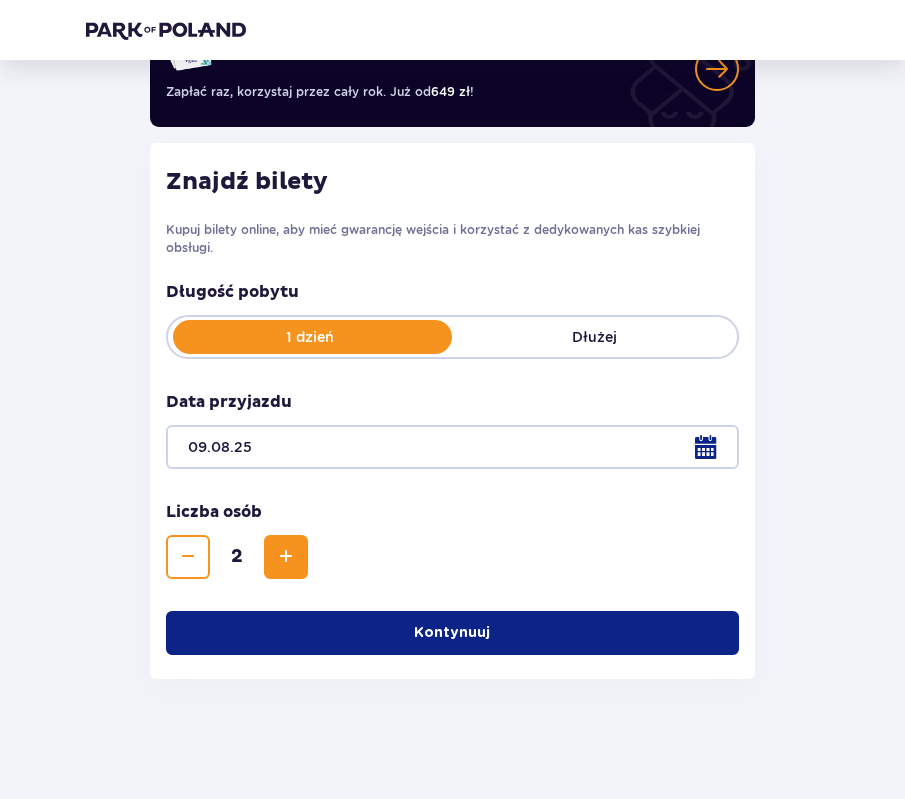 click at bounding box center [286, 557] 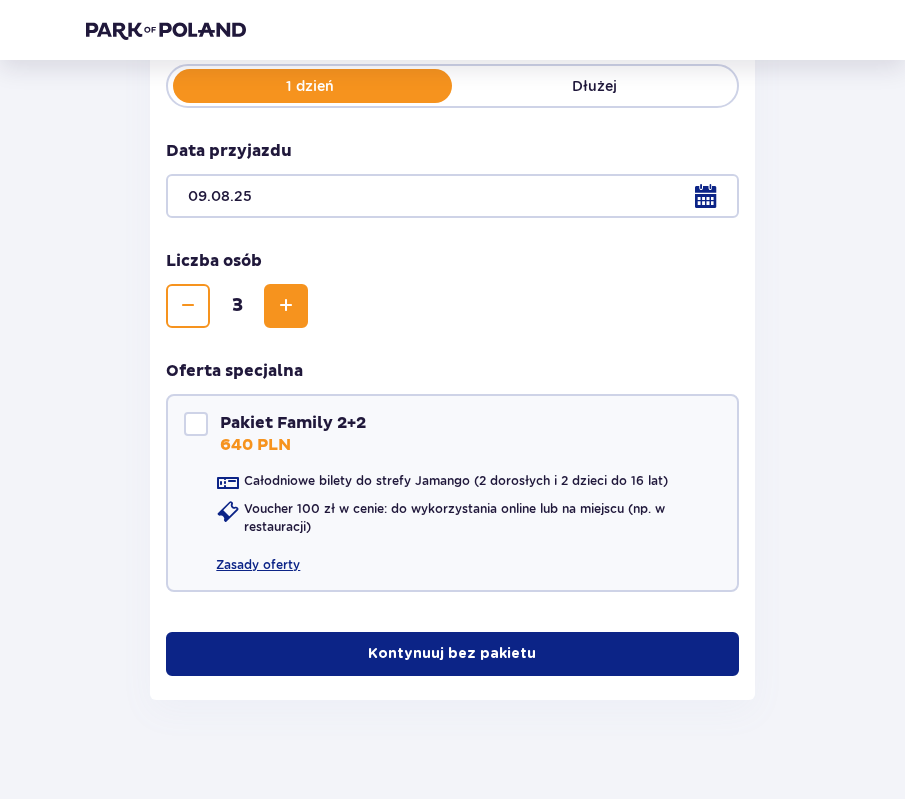 scroll, scrollTop: 425, scrollLeft: 0, axis: vertical 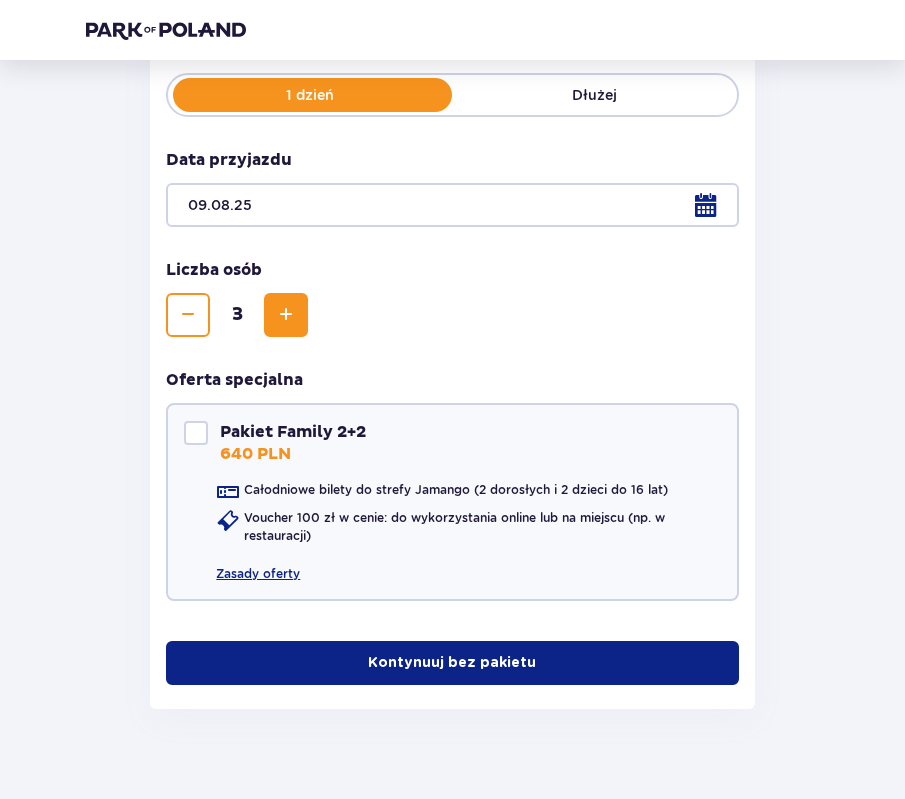 drag, startPoint x: 432, startPoint y: 667, endPoint x: 111, endPoint y: 471, distance: 376.1077 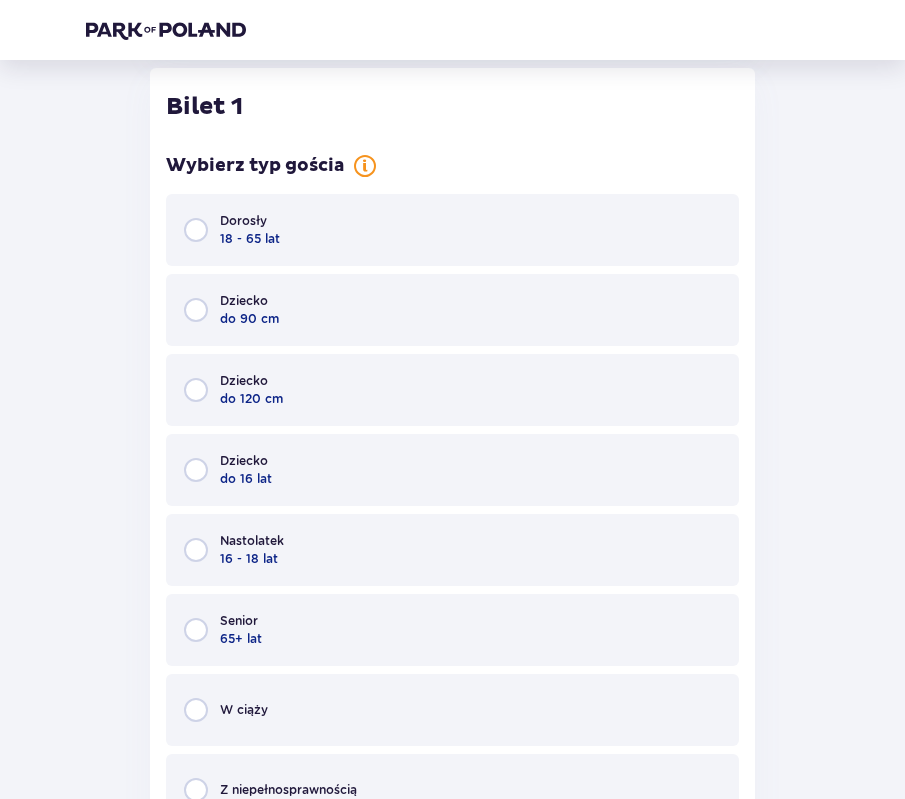 scroll, scrollTop: 1084, scrollLeft: 0, axis: vertical 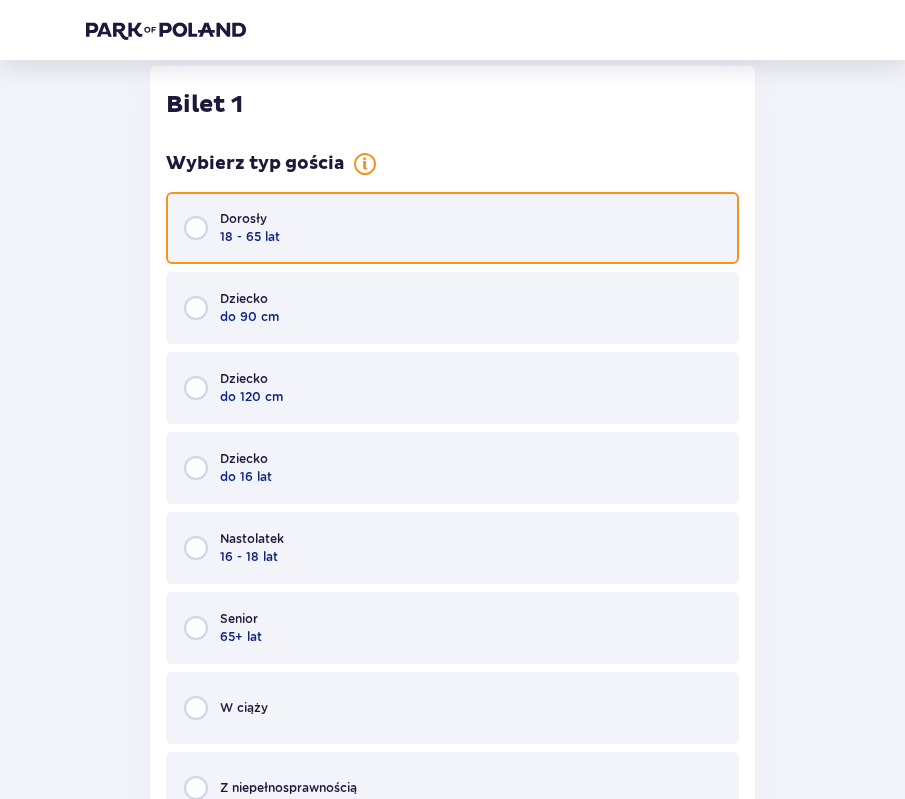 click at bounding box center [196, 228] 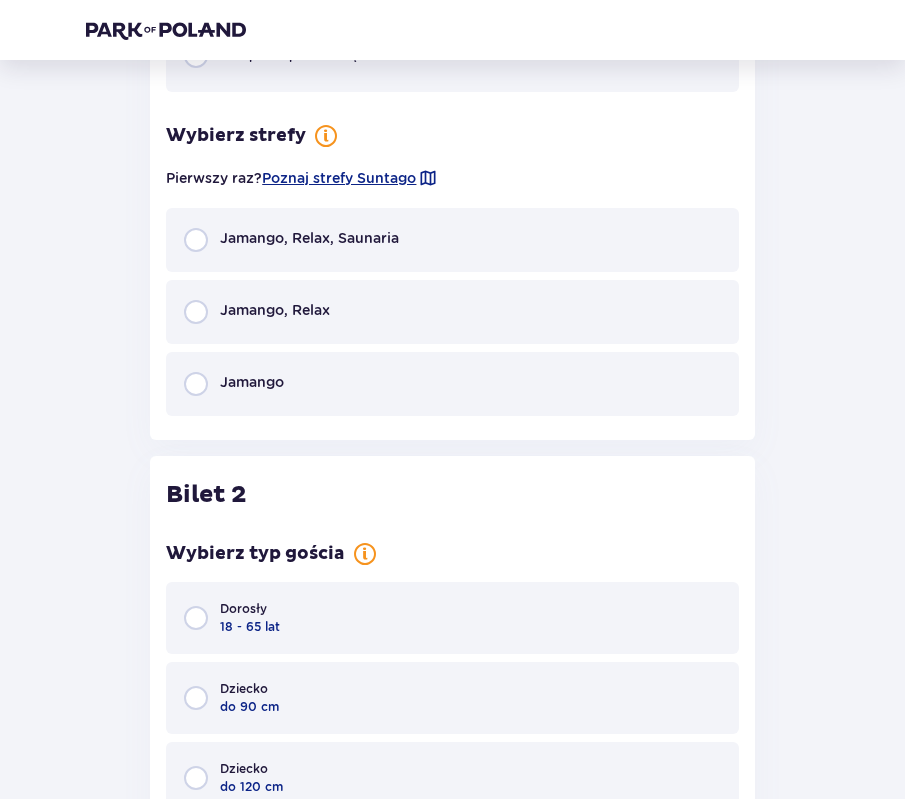 scroll, scrollTop: 1815, scrollLeft: 0, axis: vertical 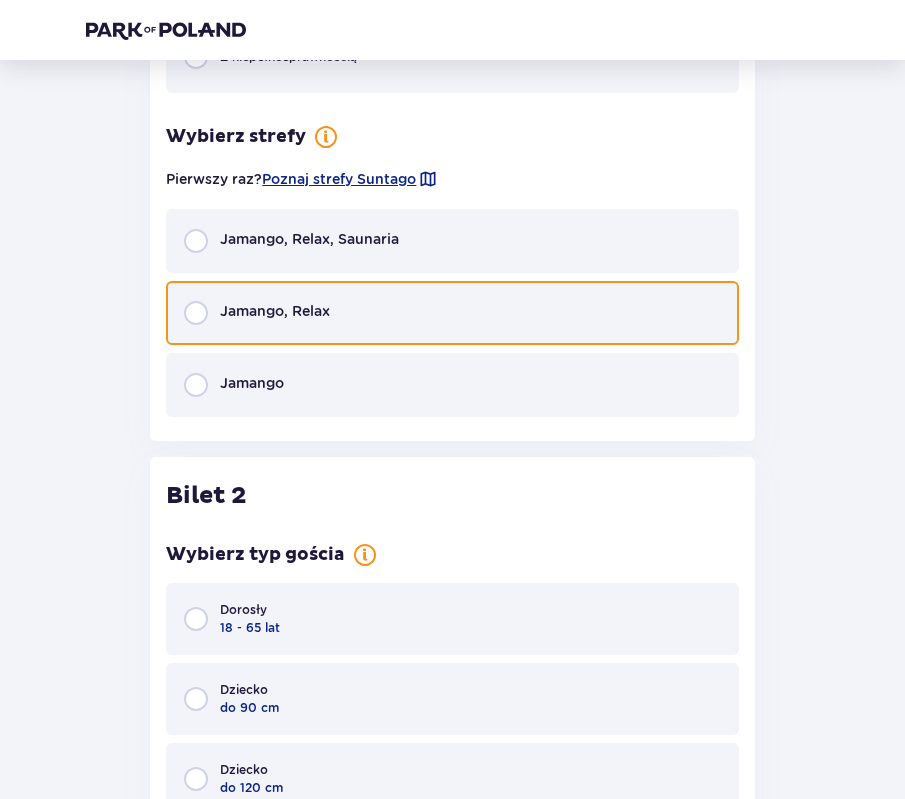 click at bounding box center [196, 313] 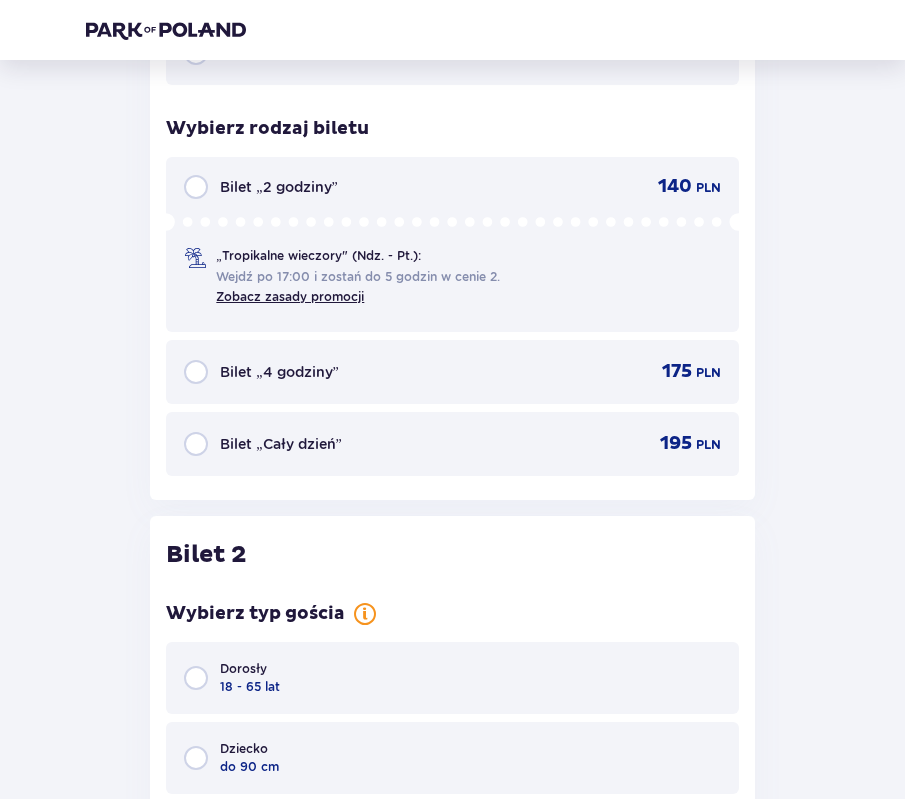 scroll, scrollTop: 2129, scrollLeft: 0, axis: vertical 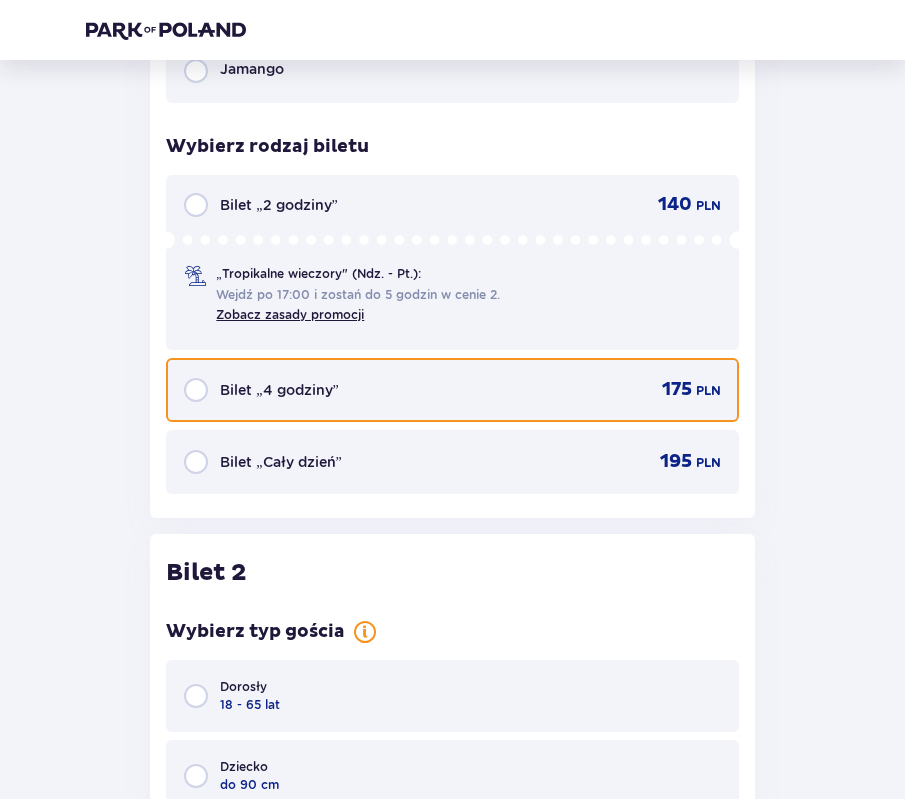 click at bounding box center (196, 390) 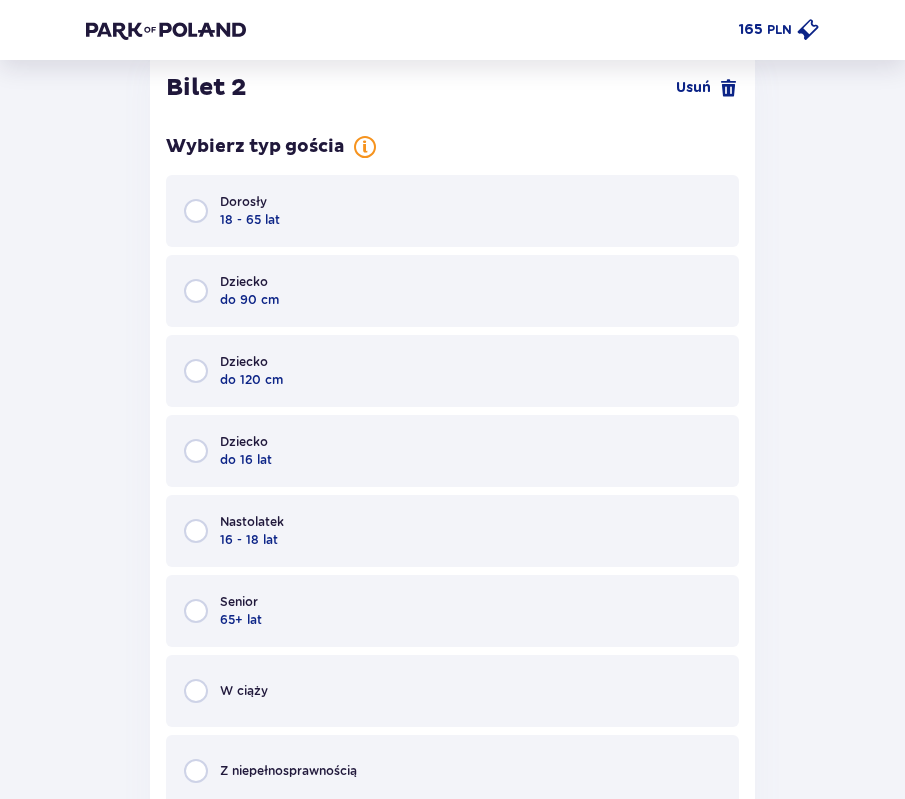 scroll, scrollTop: 2616, scrollLeft: 0, axis: vertical 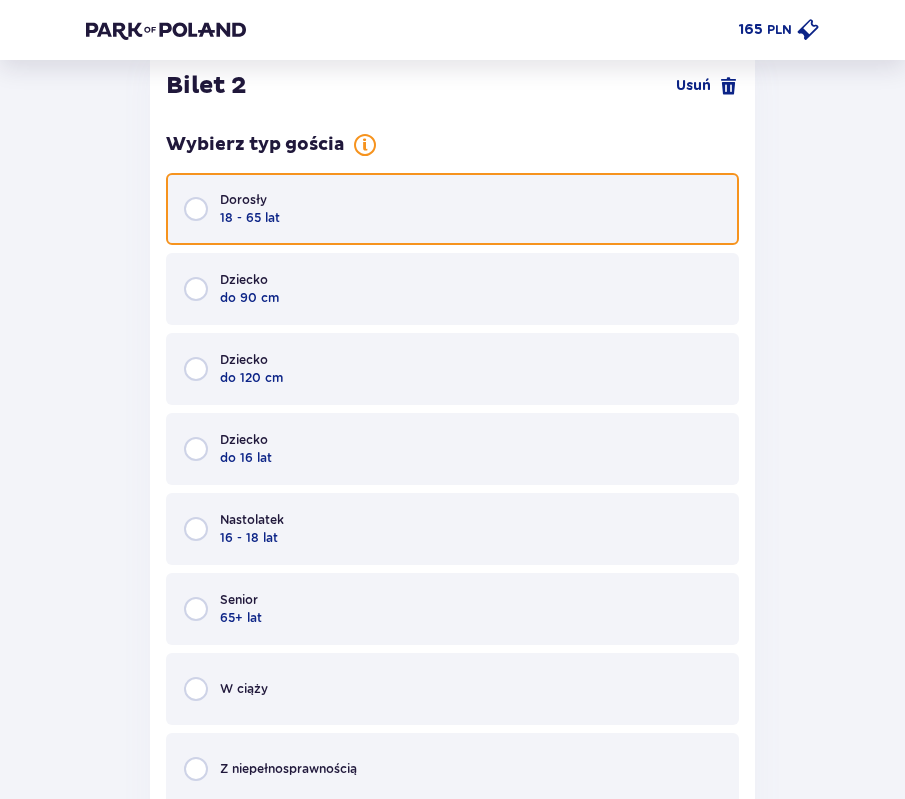 click at bounding box center (196, 209) 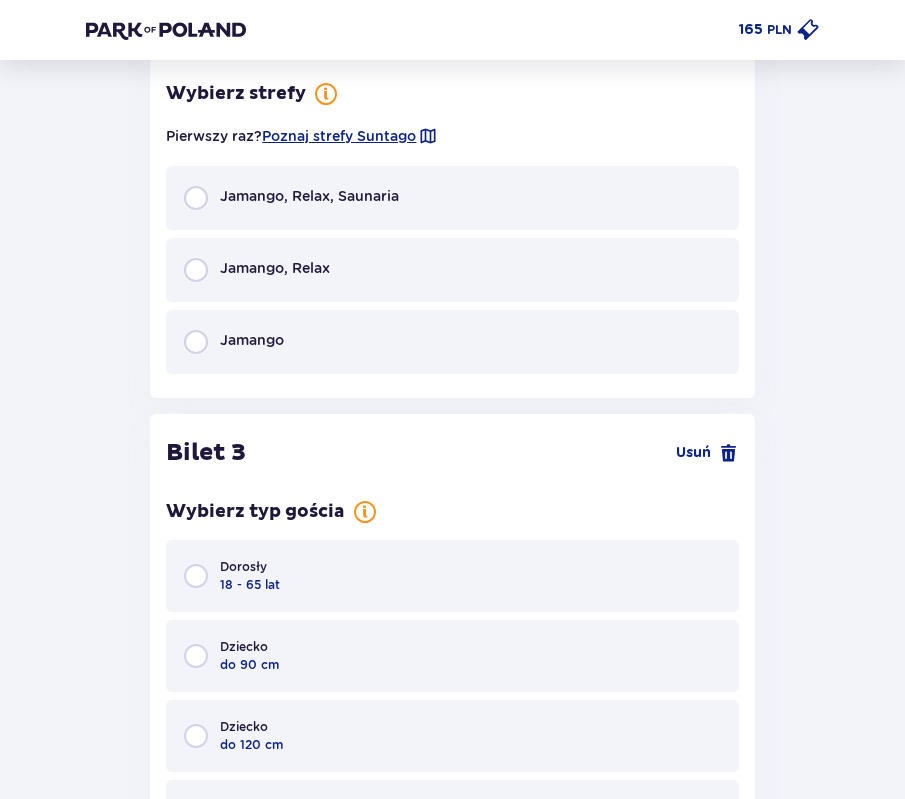 scroll, scrollTop: 3377, scrollLeft: 0, axis: vertical 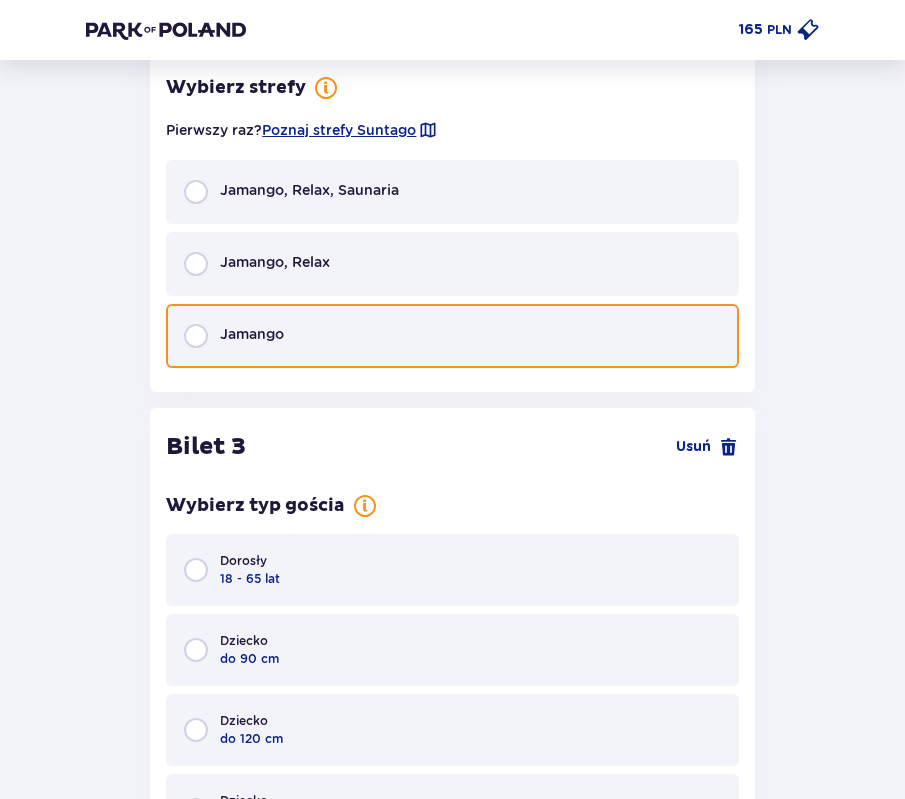 click at bounding box center [196, 336] 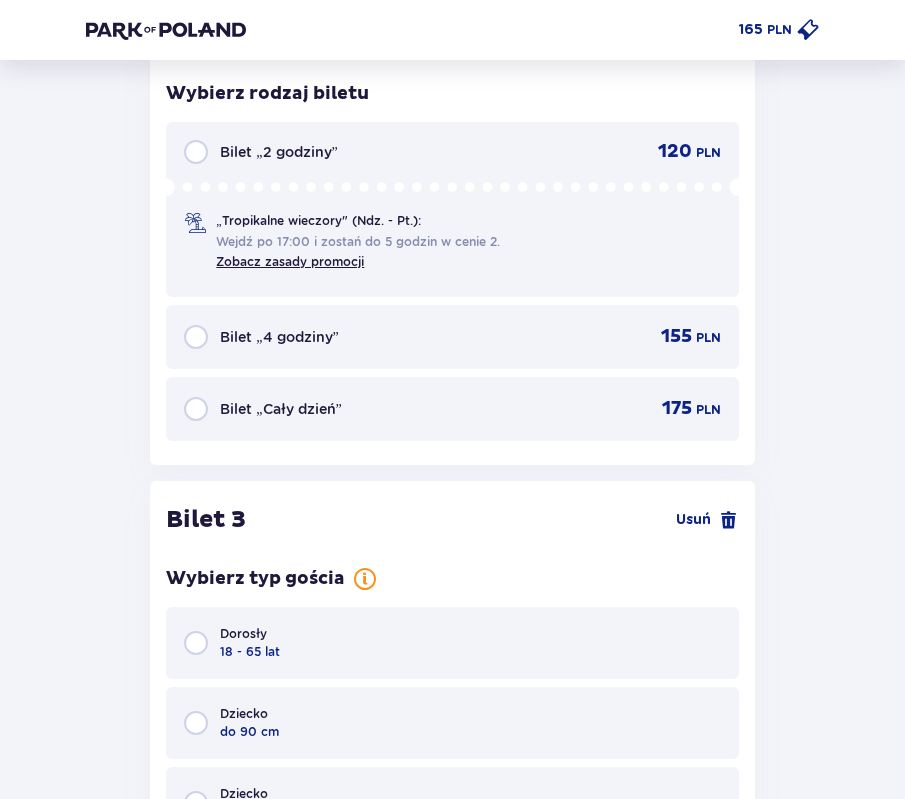 scroll, scrollTop: 3701, scrollLeft: 0, axis: vertical 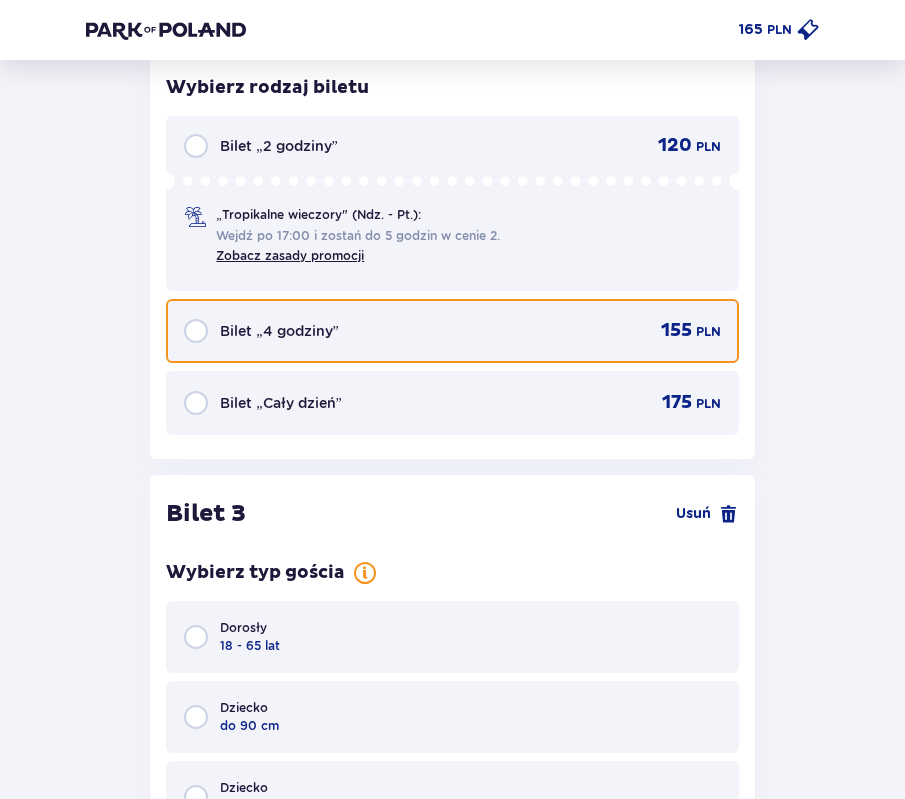 click at bounding box center [196, 331] 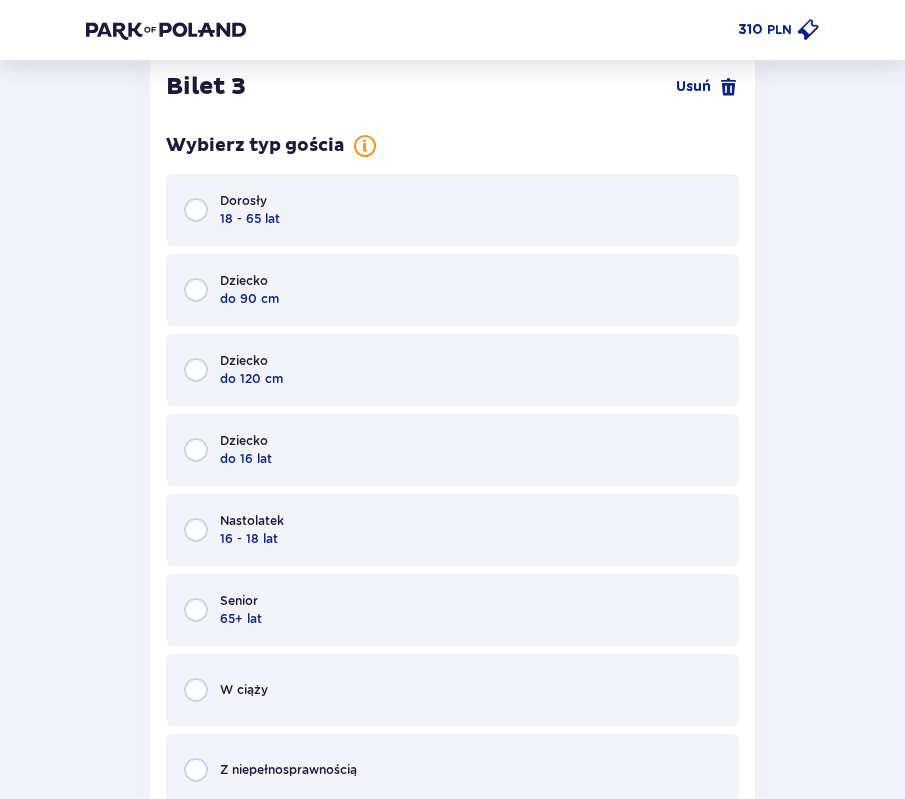 scroll, scrollTop: 4130, scrollLeft: 0, axis: vertical 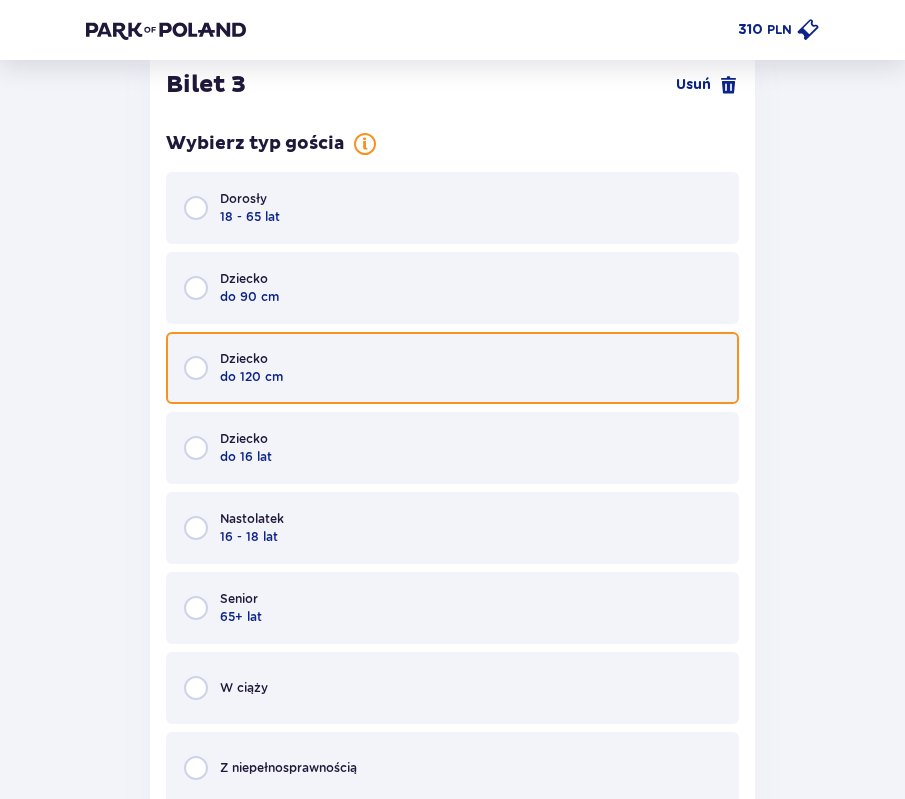click at bounding box center [196, 368] 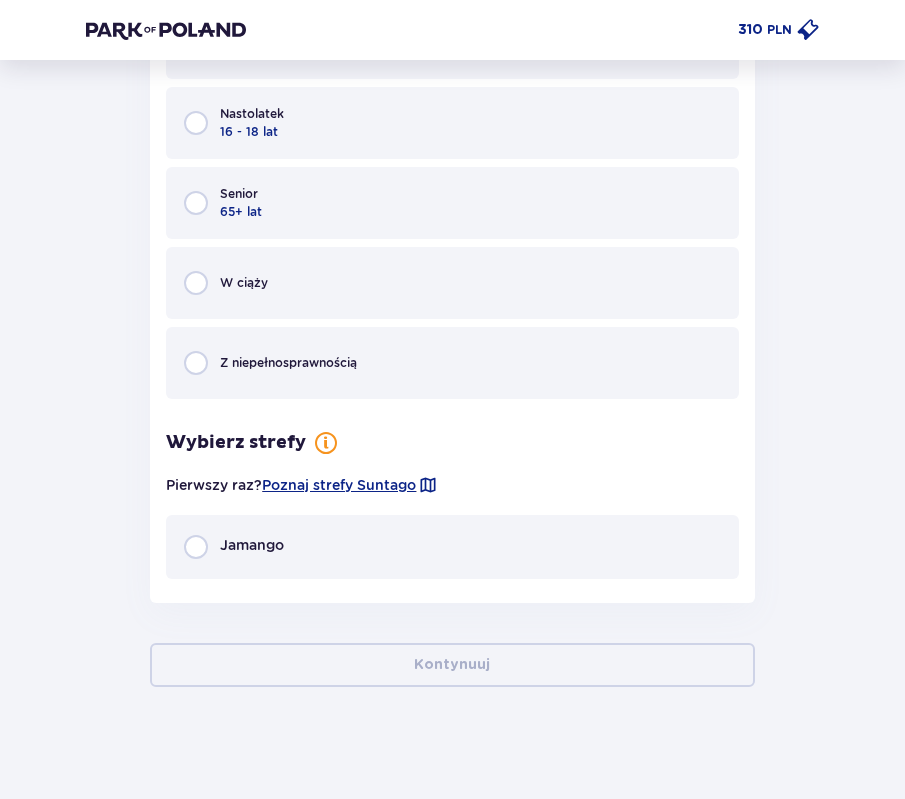 scroll, scrollTop: 4543, scrollLeft: 0, axis: vertical 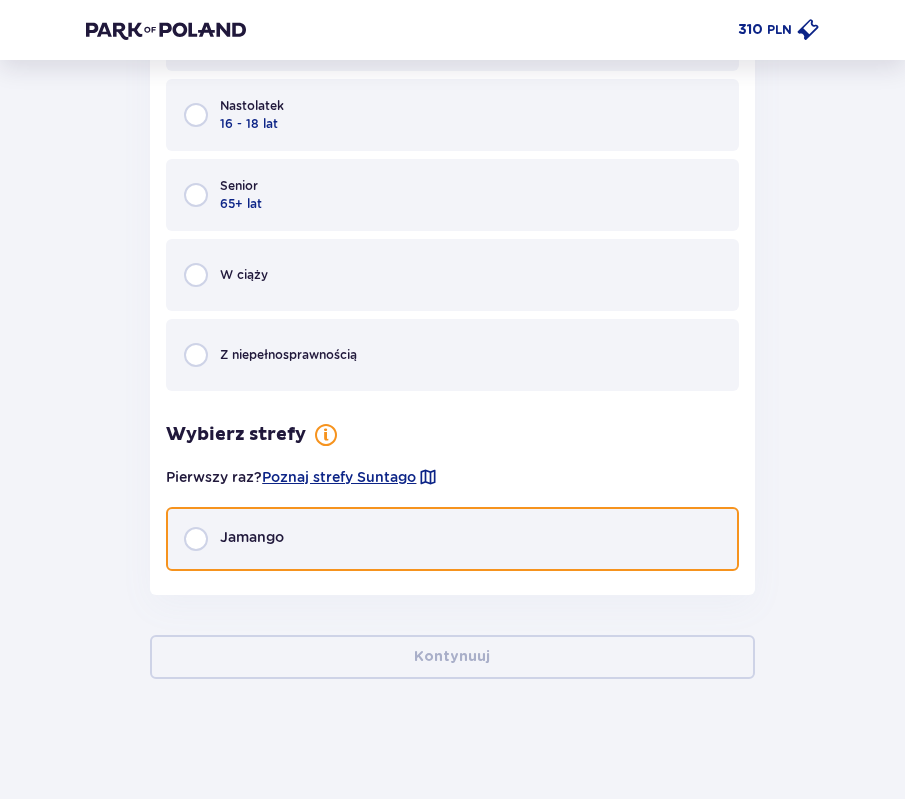 click at bounding box center (196, 539) 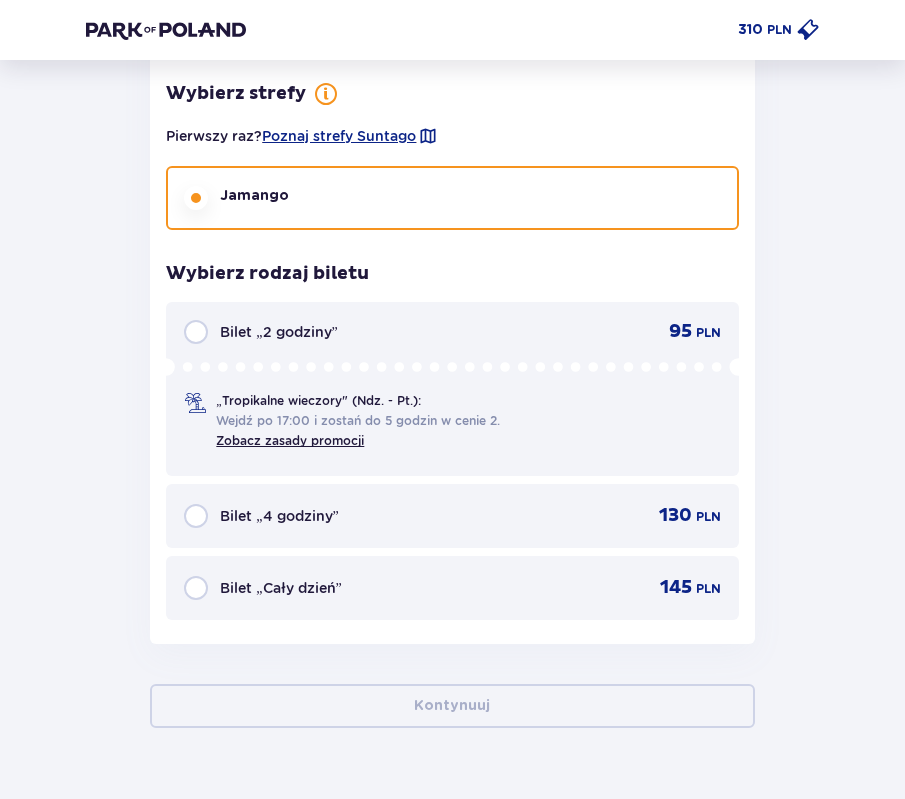 scroll, scrollTop: 4933, scrollLeft: 0, axis: vertical 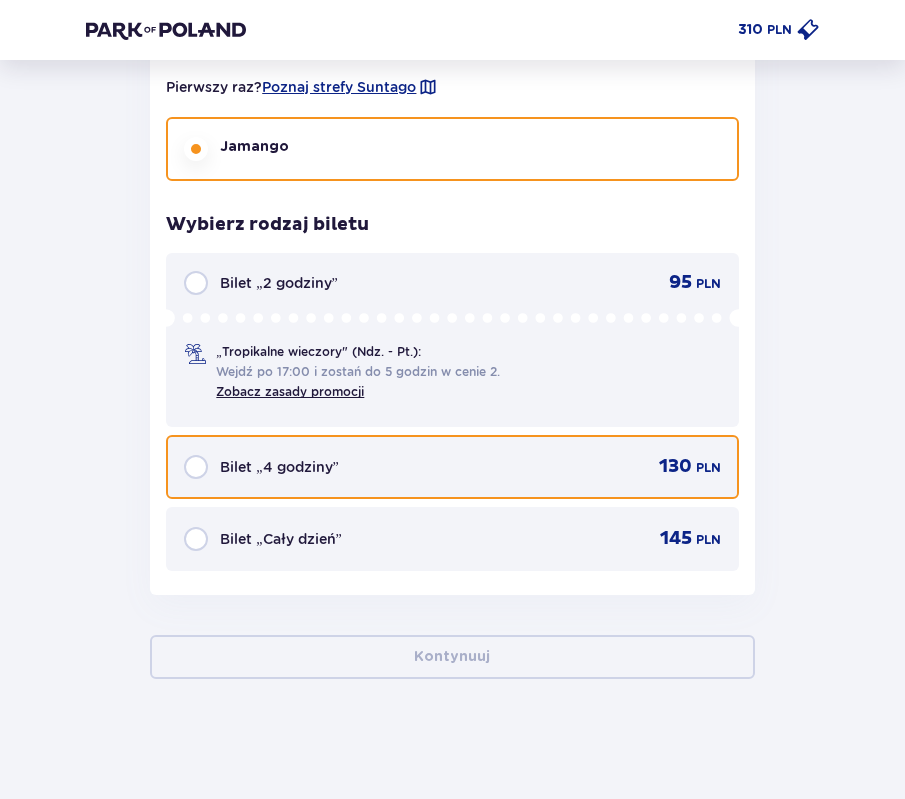 click at bounding box center [196, 467] 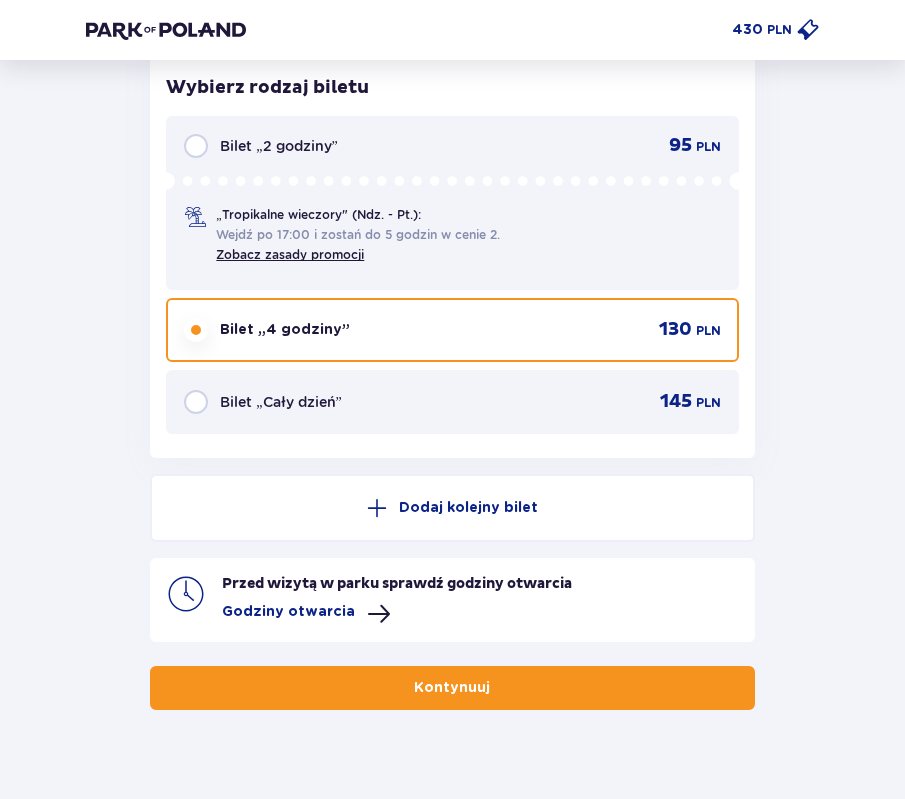 scroll, scrollTop: 5101, scrollLeft: 0, axis: vertical 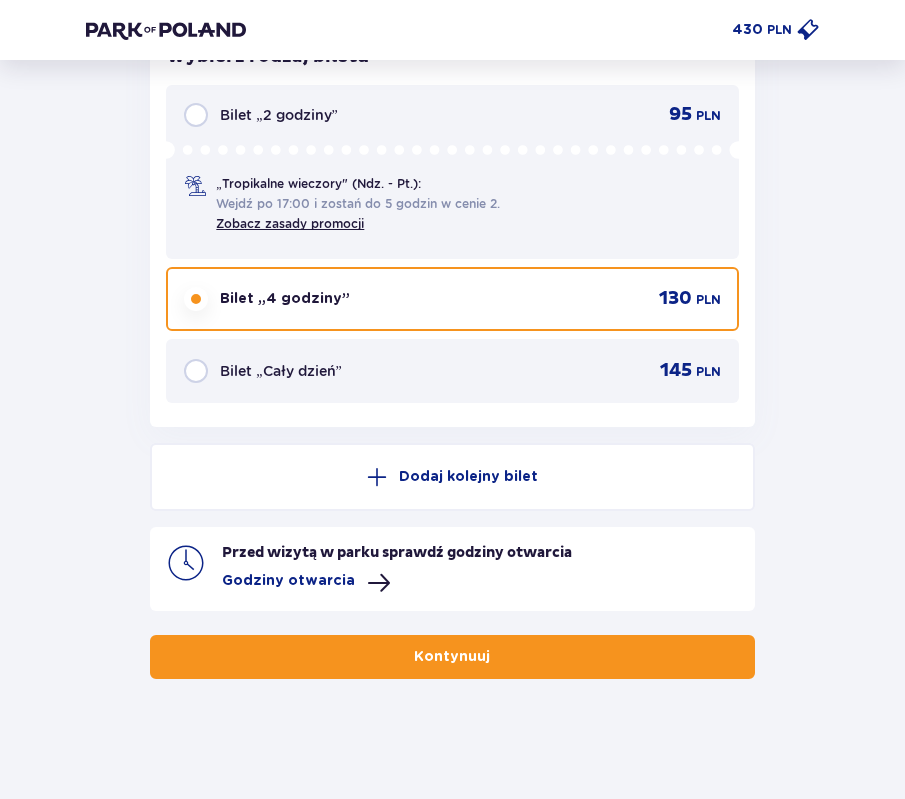 drag, startPoint x: 329, startPoint y: 658, endPoint x: 42, endPoint y: 490, distance: 332.55527 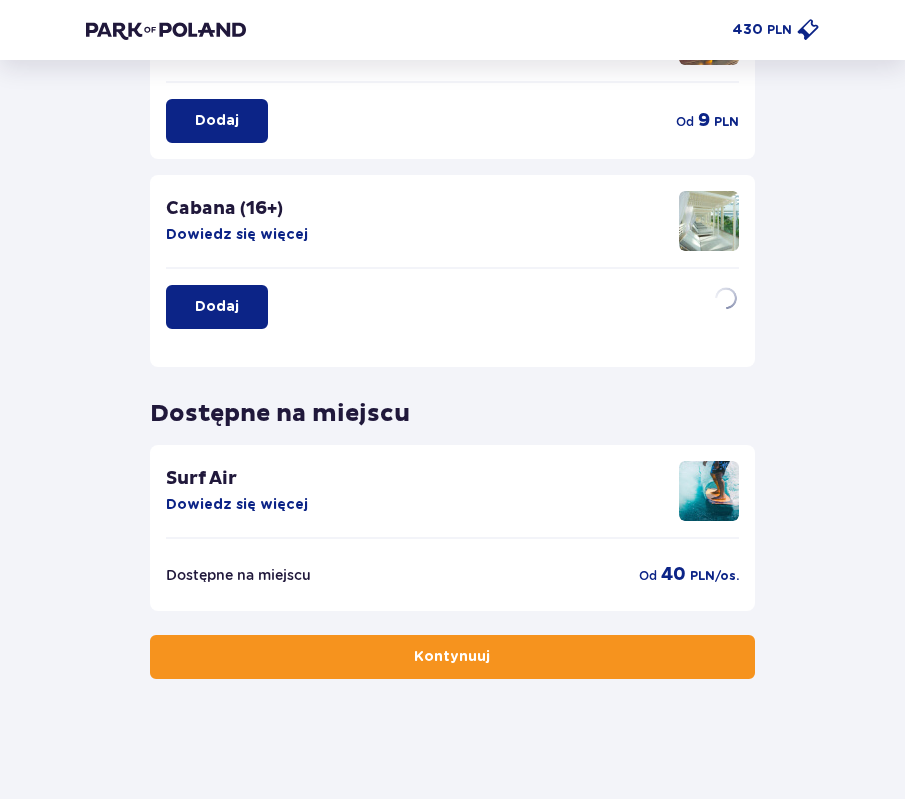 scroll, scrollTop: 0, scrollLeft: 0, axis: both 